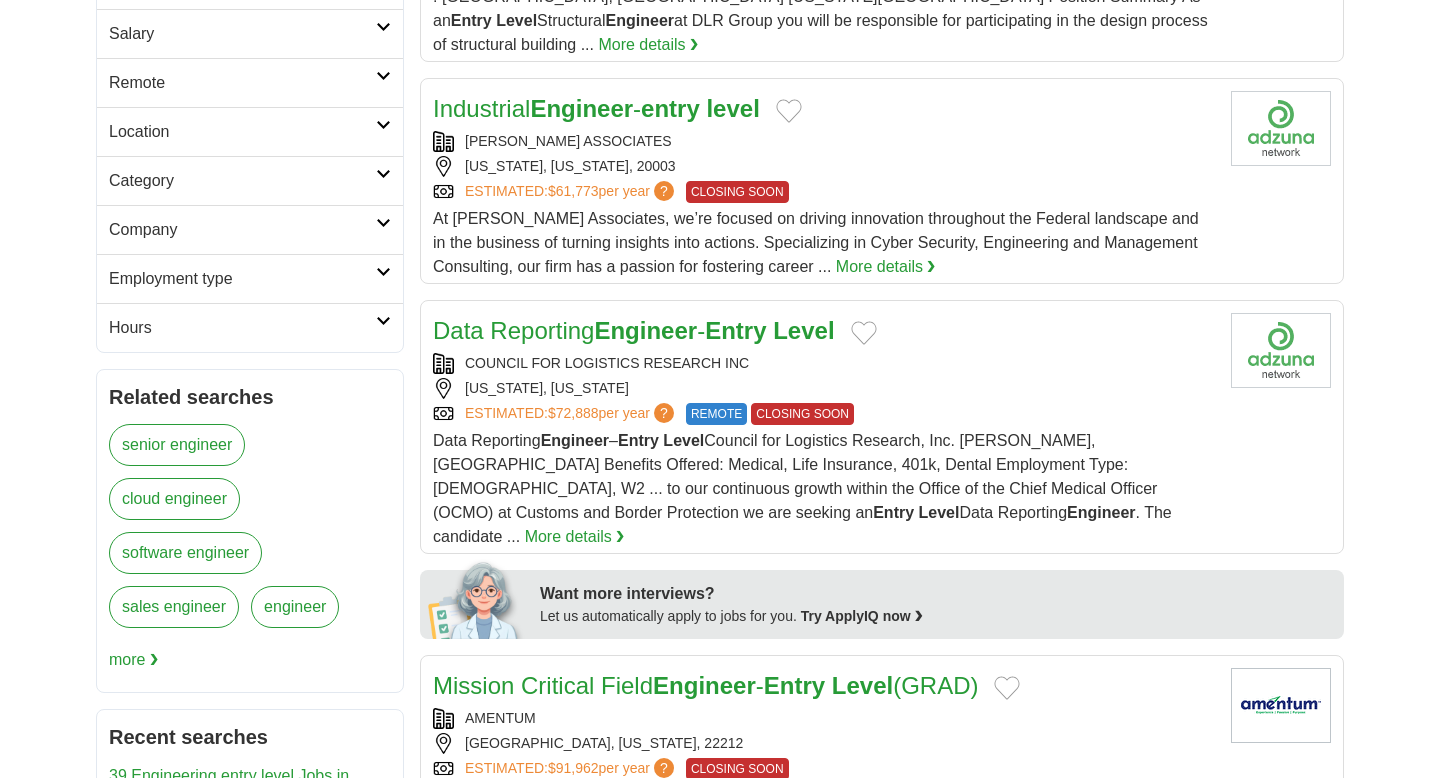 scroll, scrollTop: 0, scrollLeft: 0, axis: both 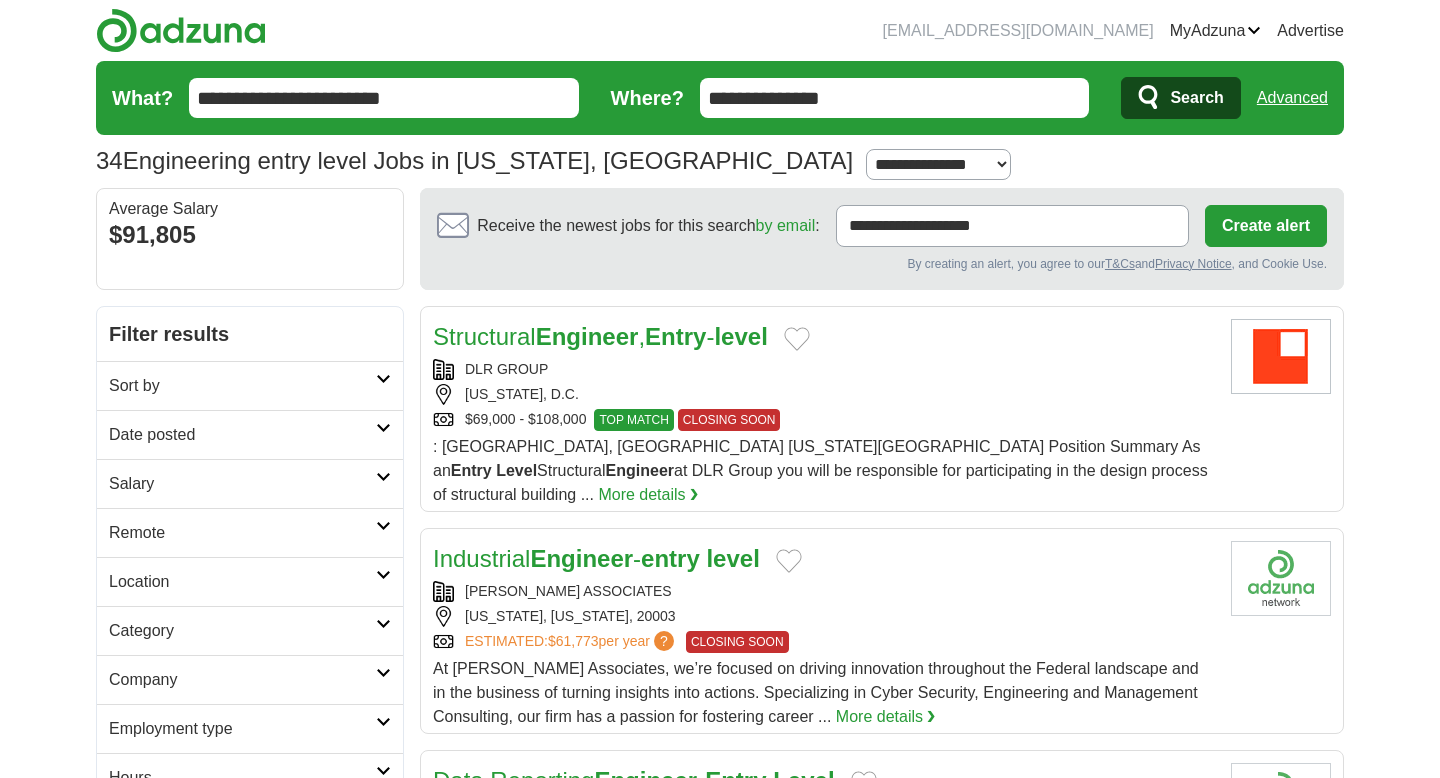 click on "**********" at bounding box center (384, 98) 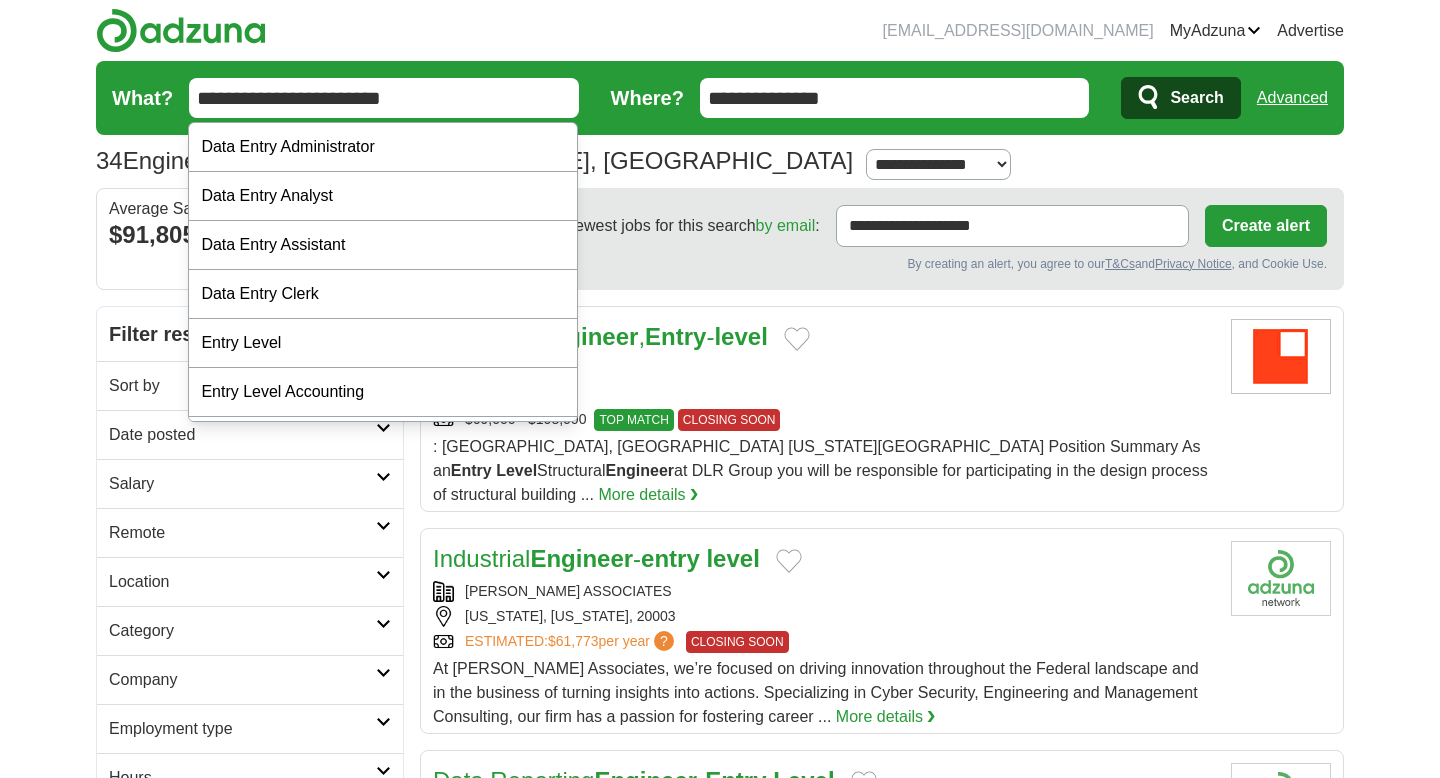 click on "rushinglac@gmail.com
MyAdzuna
Alerts
Favorites
Resumes
ApplyIQ
Preferences
Posted jobs
Logout
Advertise
34
Engineering entry level Jobs in Washington, DC
Salary
Salary
Select a salary range
Salary from
from $10,000" at bounding box center [720, 1709] 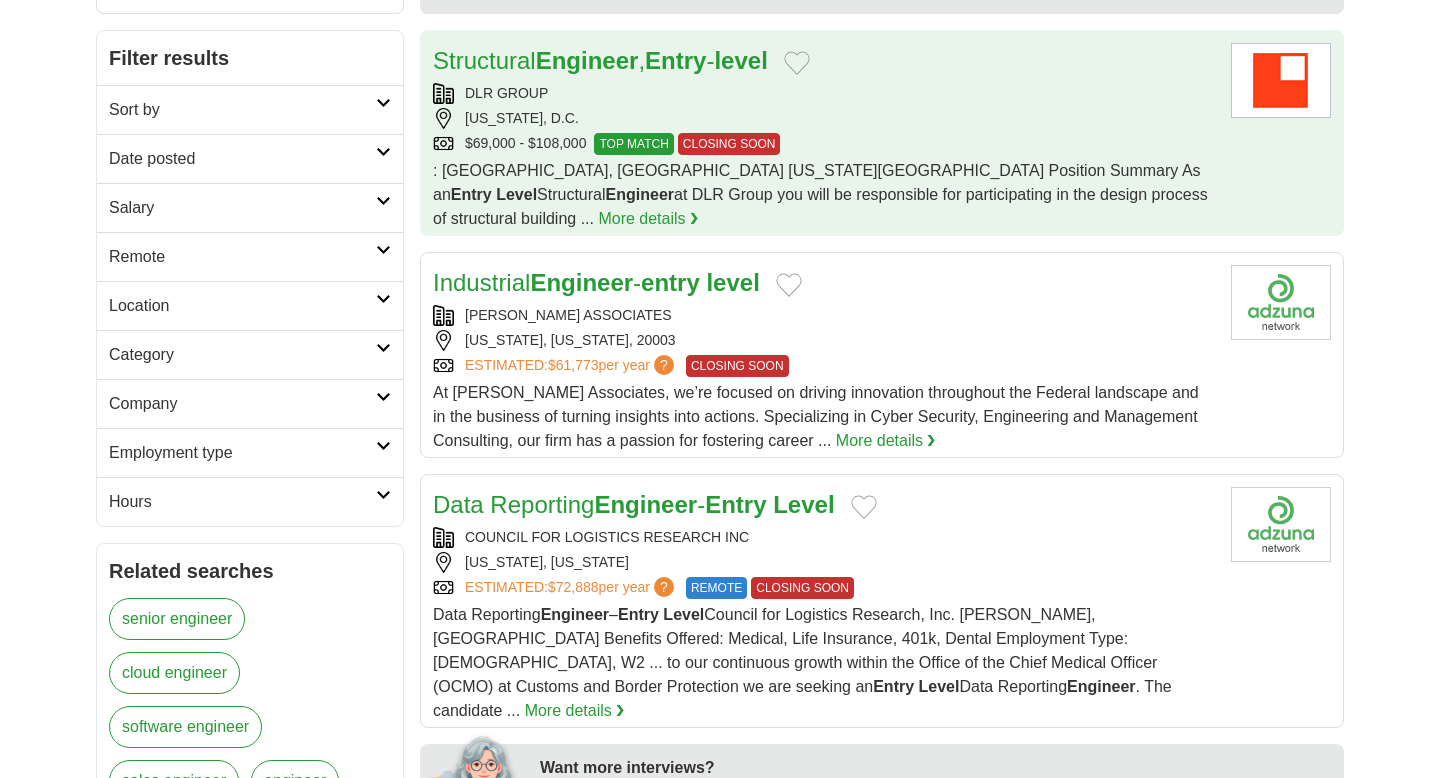 scroll, scrollTop: 275, scrollLeft: 0, axis: vertical 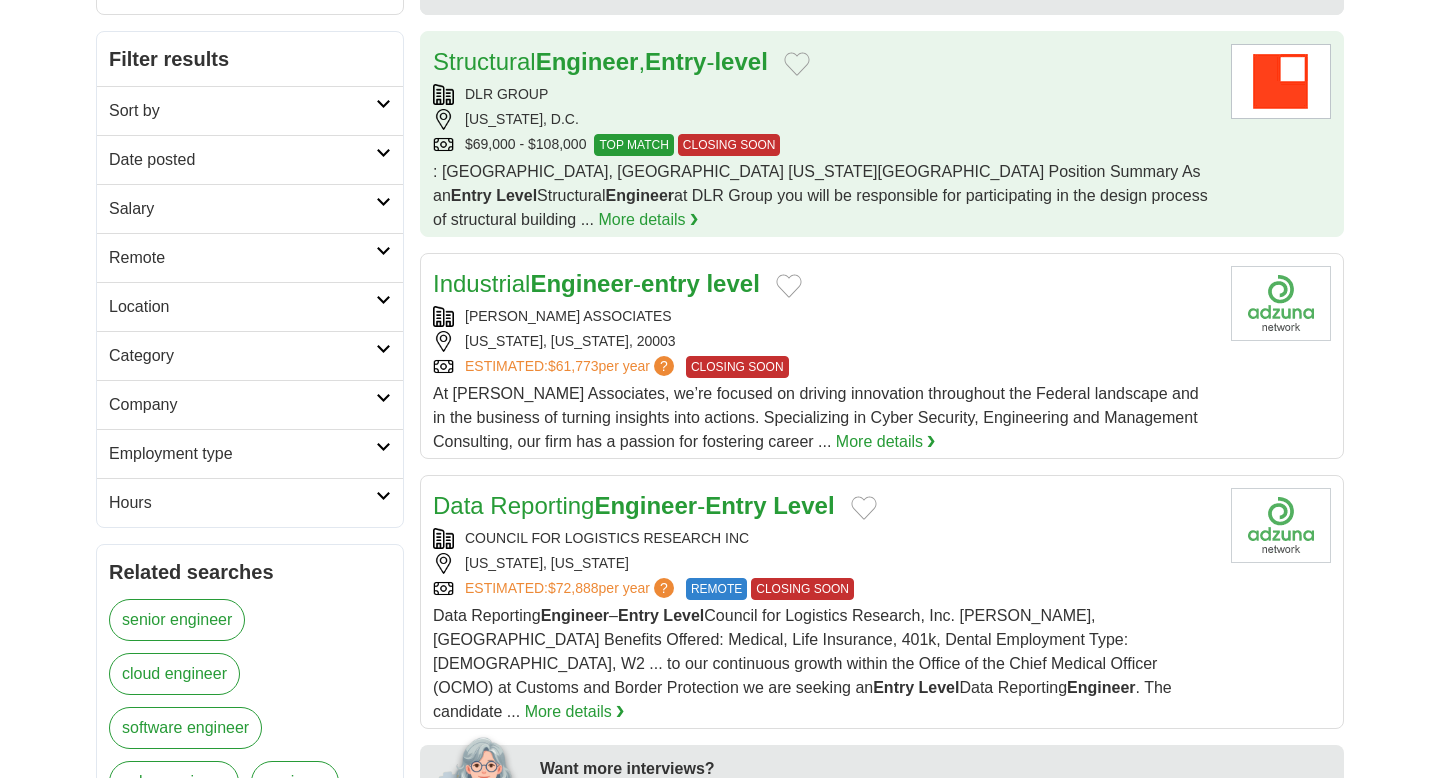 click on "$69,000 - $108,000
TOP MATCH CLOSING SOON" at bounding box center [824, 145] 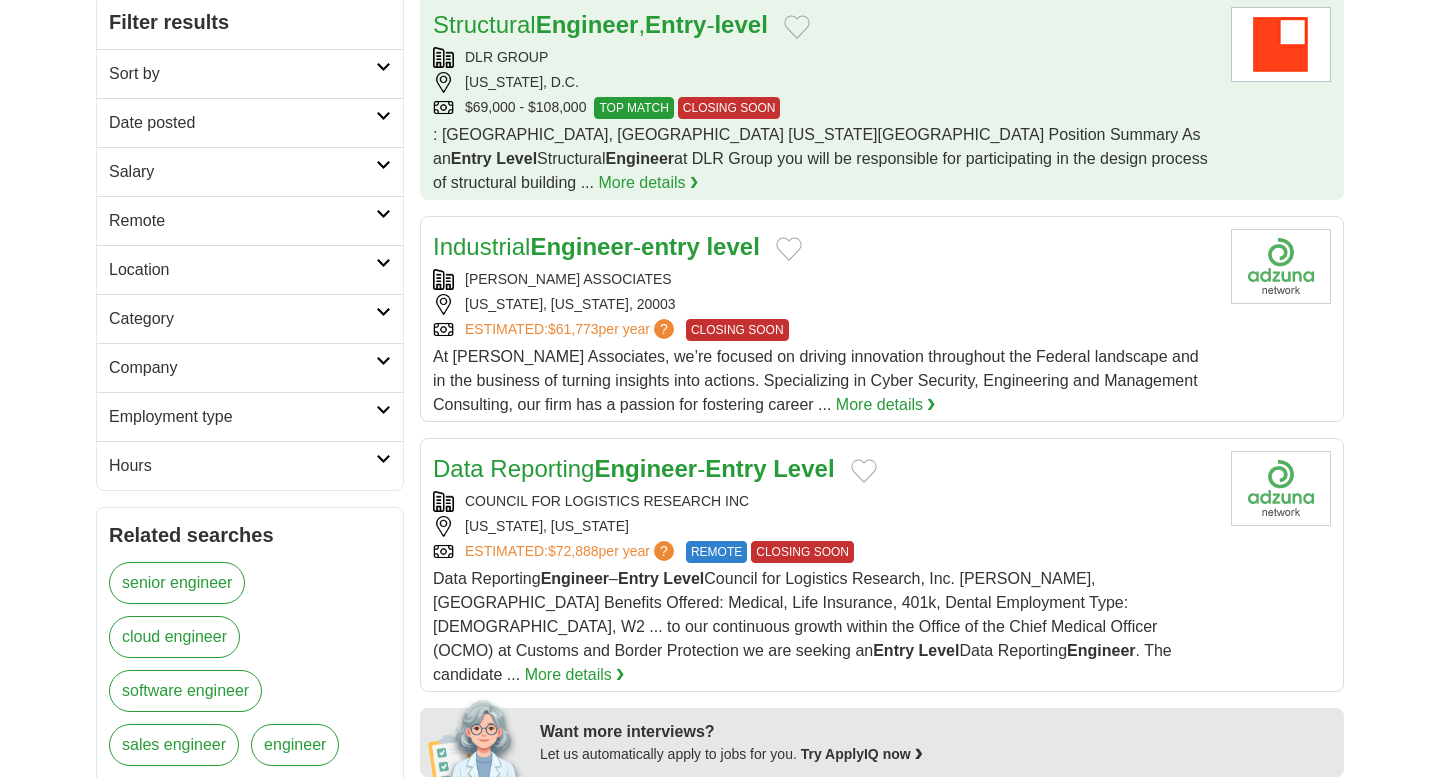 scroll, scrollTop: 319, scrollLeft: 0, axis: vertical 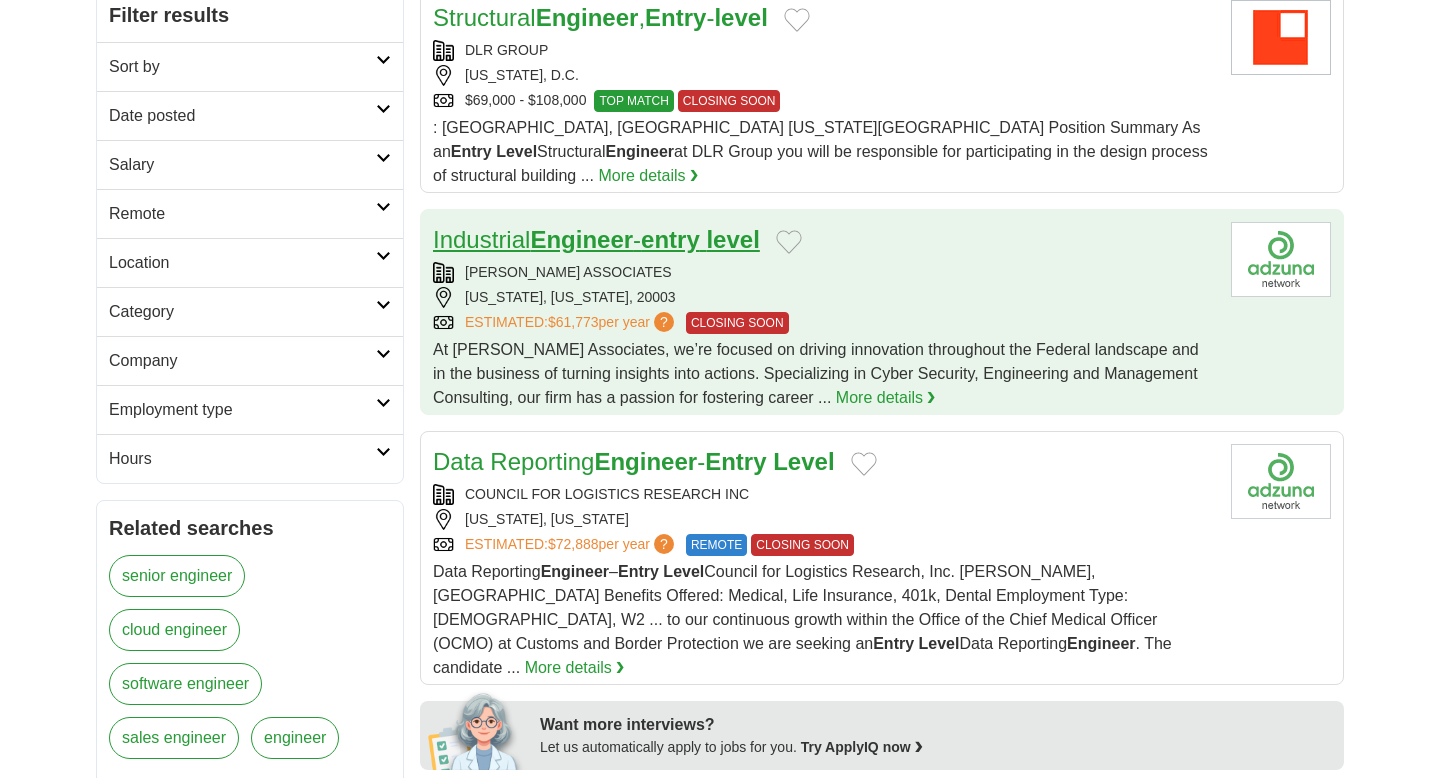 click on "Industrial  Engineer  -  entry   level" at bounding box center [596, 239] 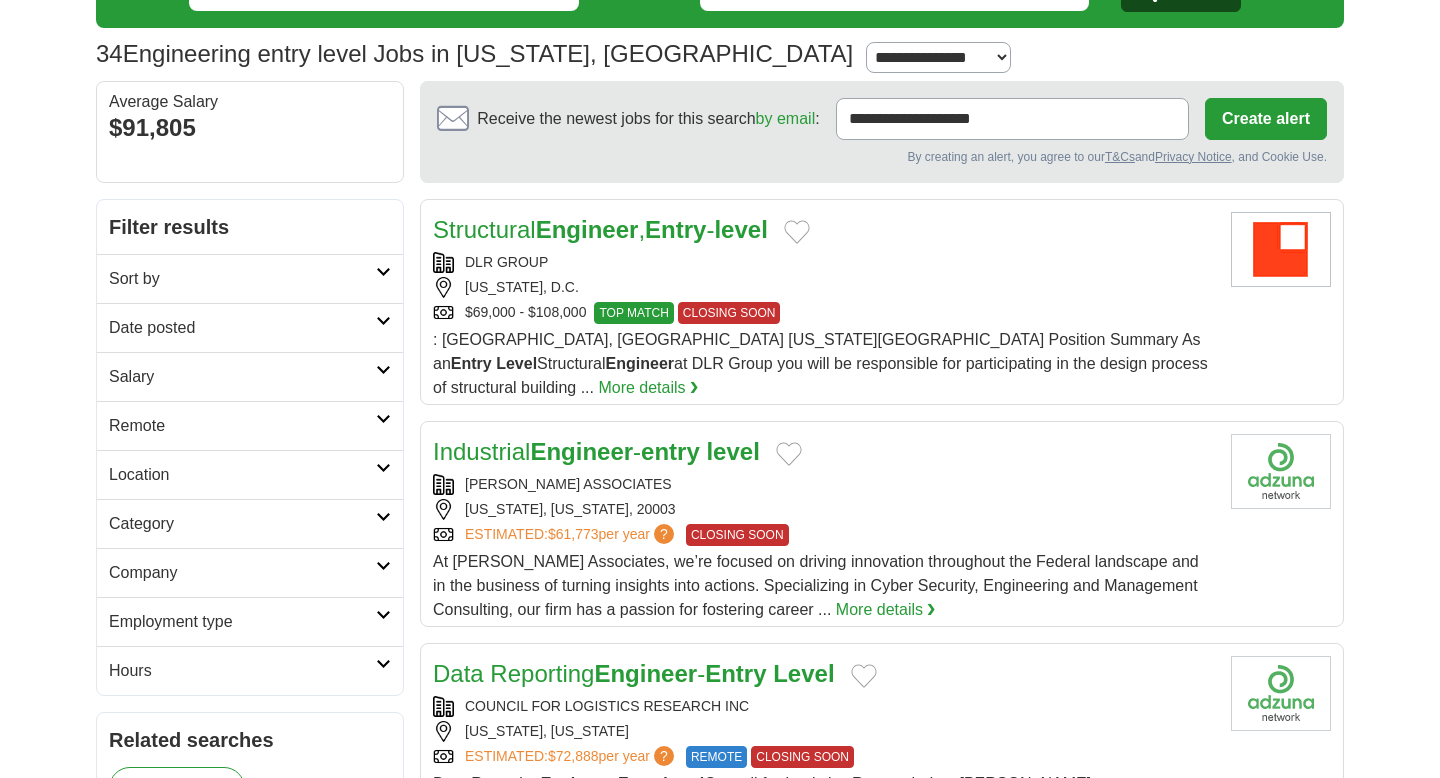 scroll, scrollTop: 139, scrollLeft: 0, axis: vertical 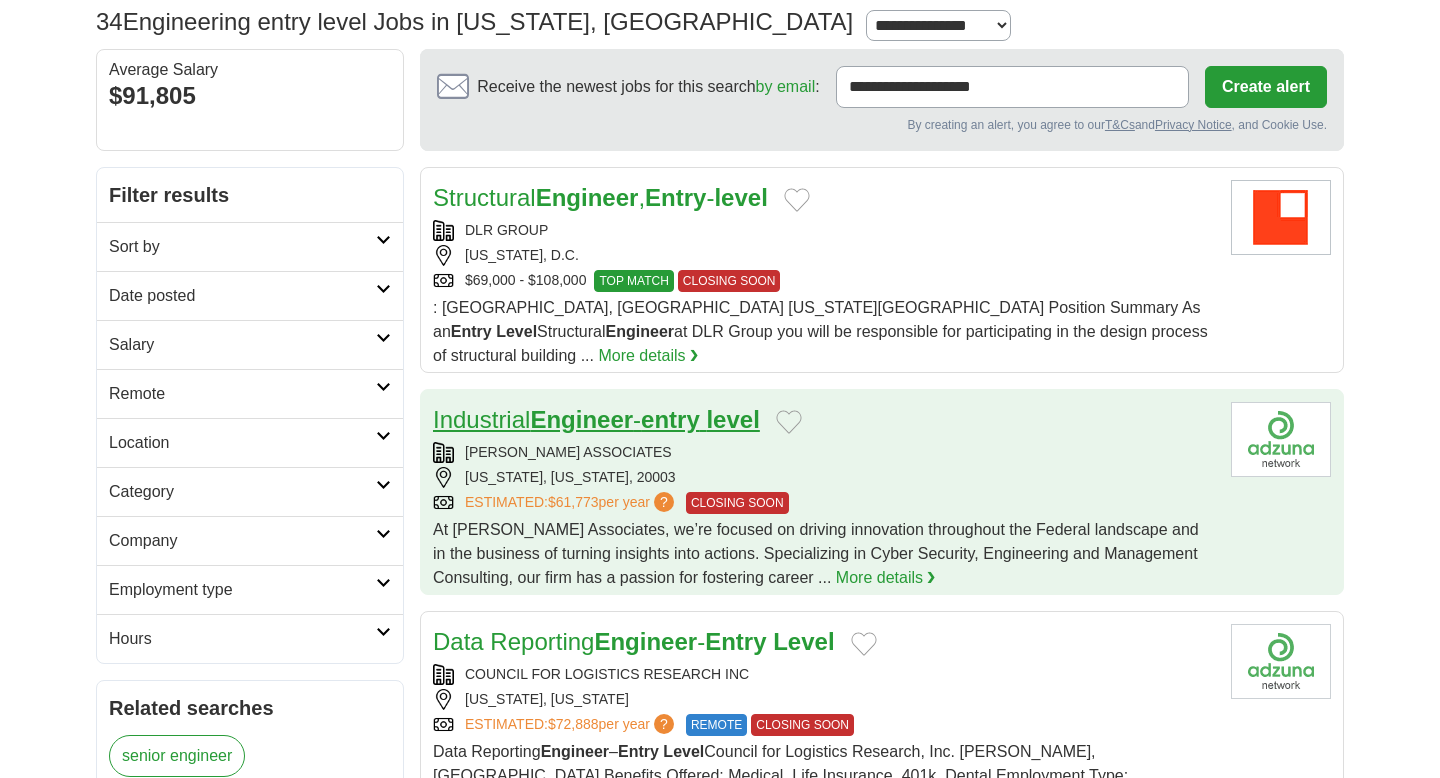 click on "Engineer" at bounding box center (581, 419) 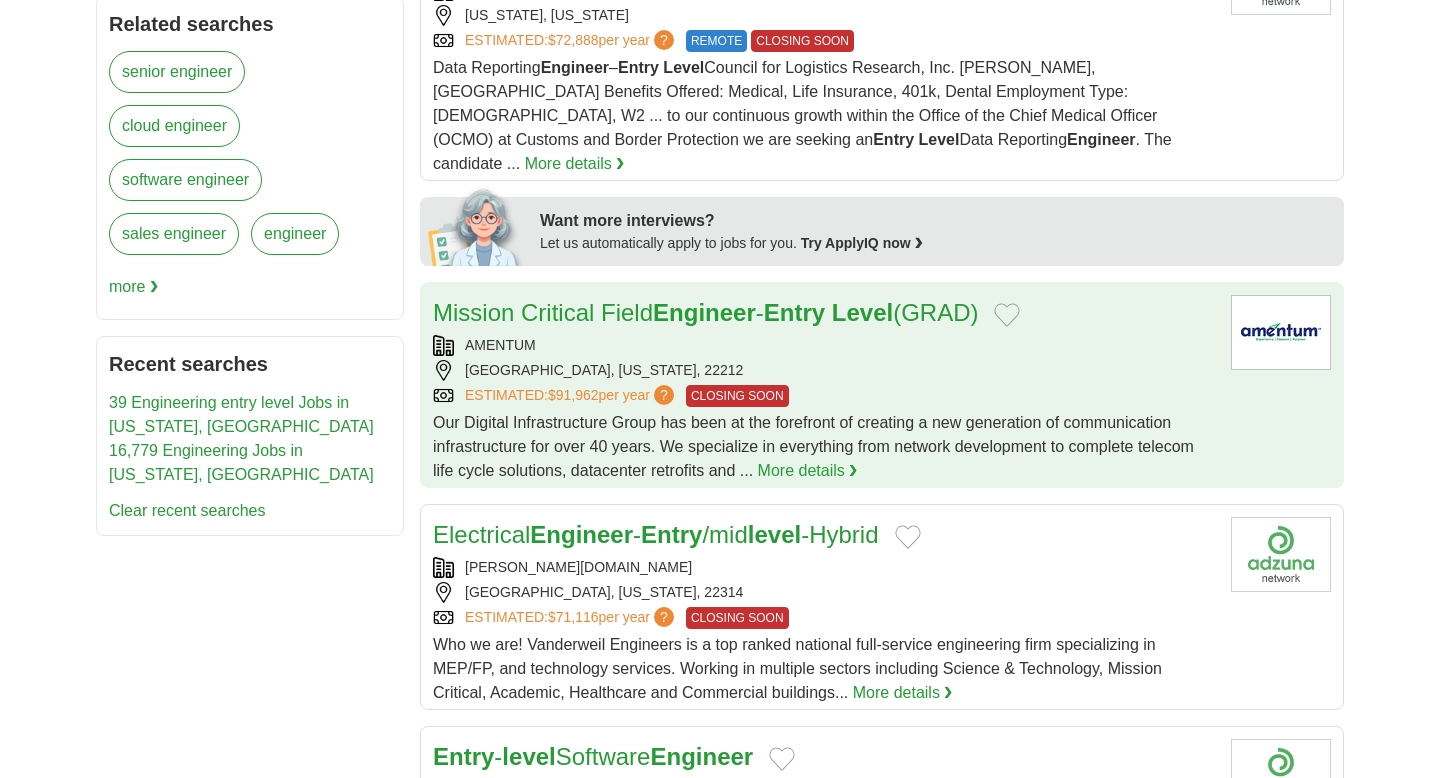scroll, scrollTop: 864, scrollLeft: 0, axis: vertical 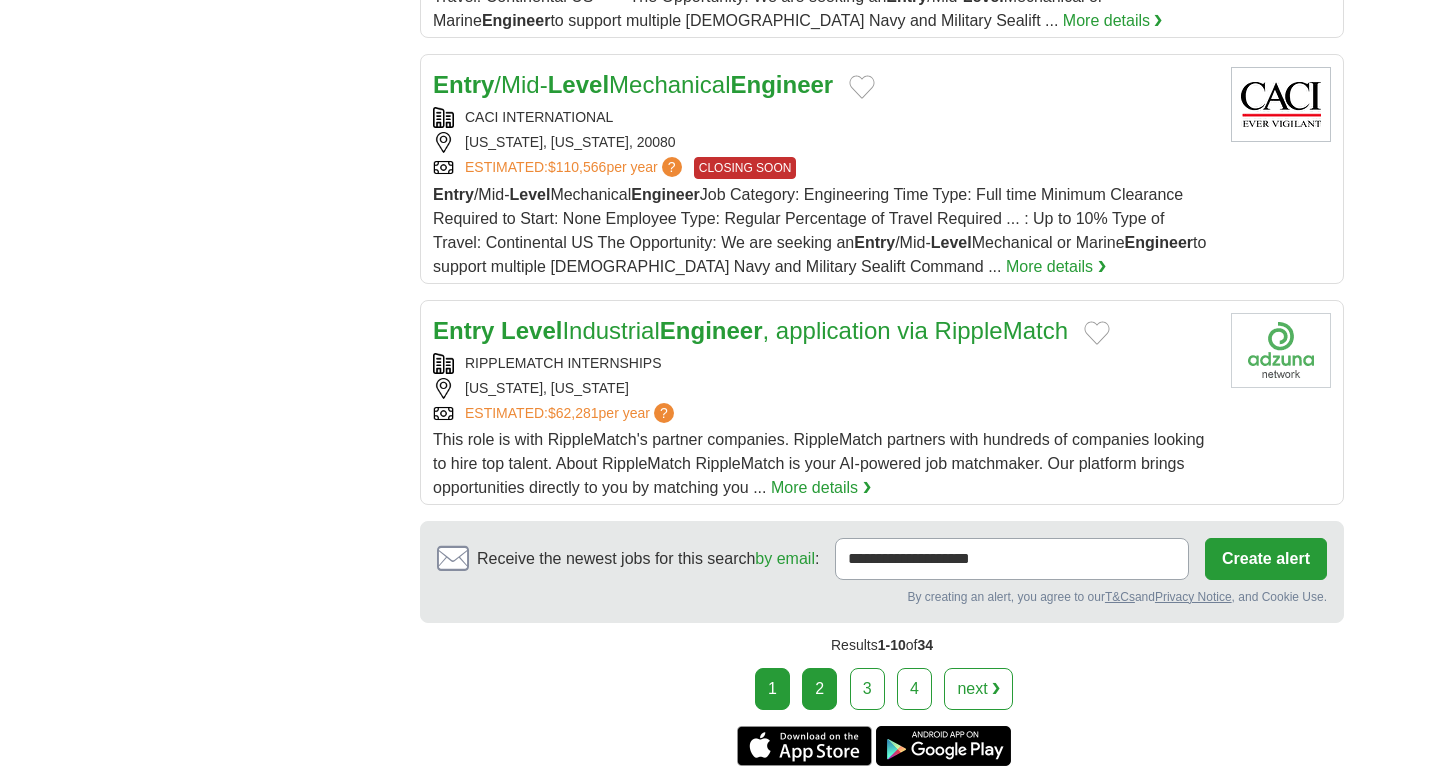 click on "2" at bounding box center (819, 689) 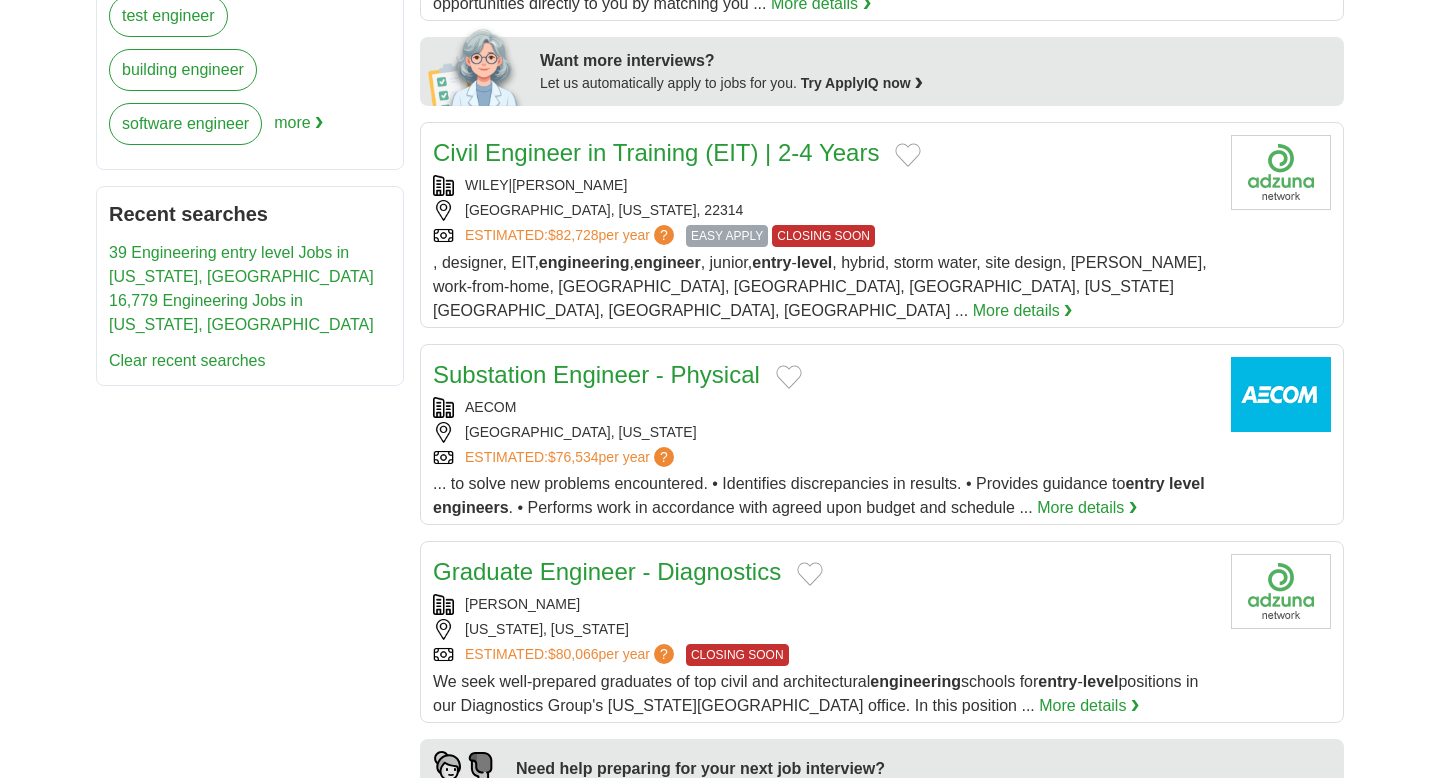 scroll, scrollTop: 932, scrollLeft: 0, axis: vertical 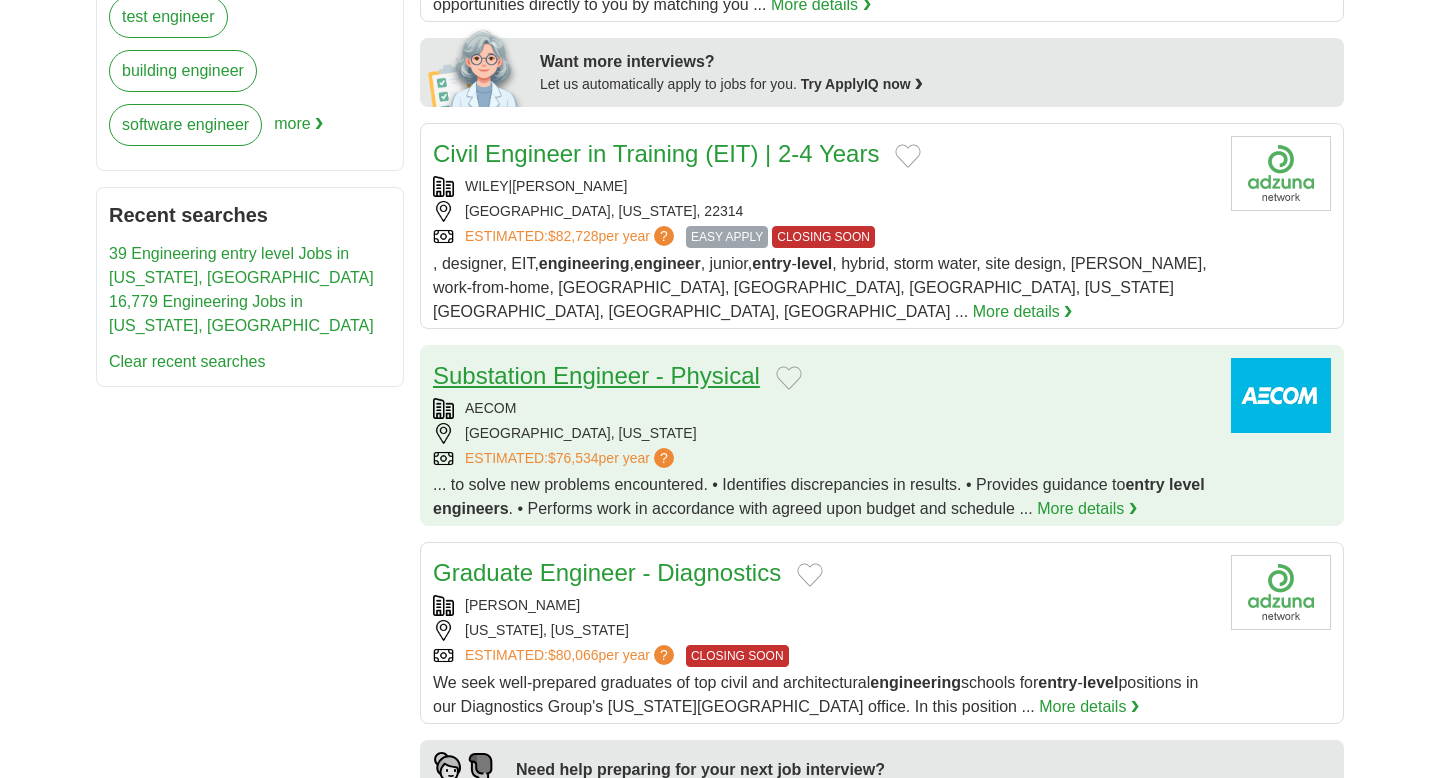 click on "Substation Engineer - Physical" at bounding box center (596, 375) 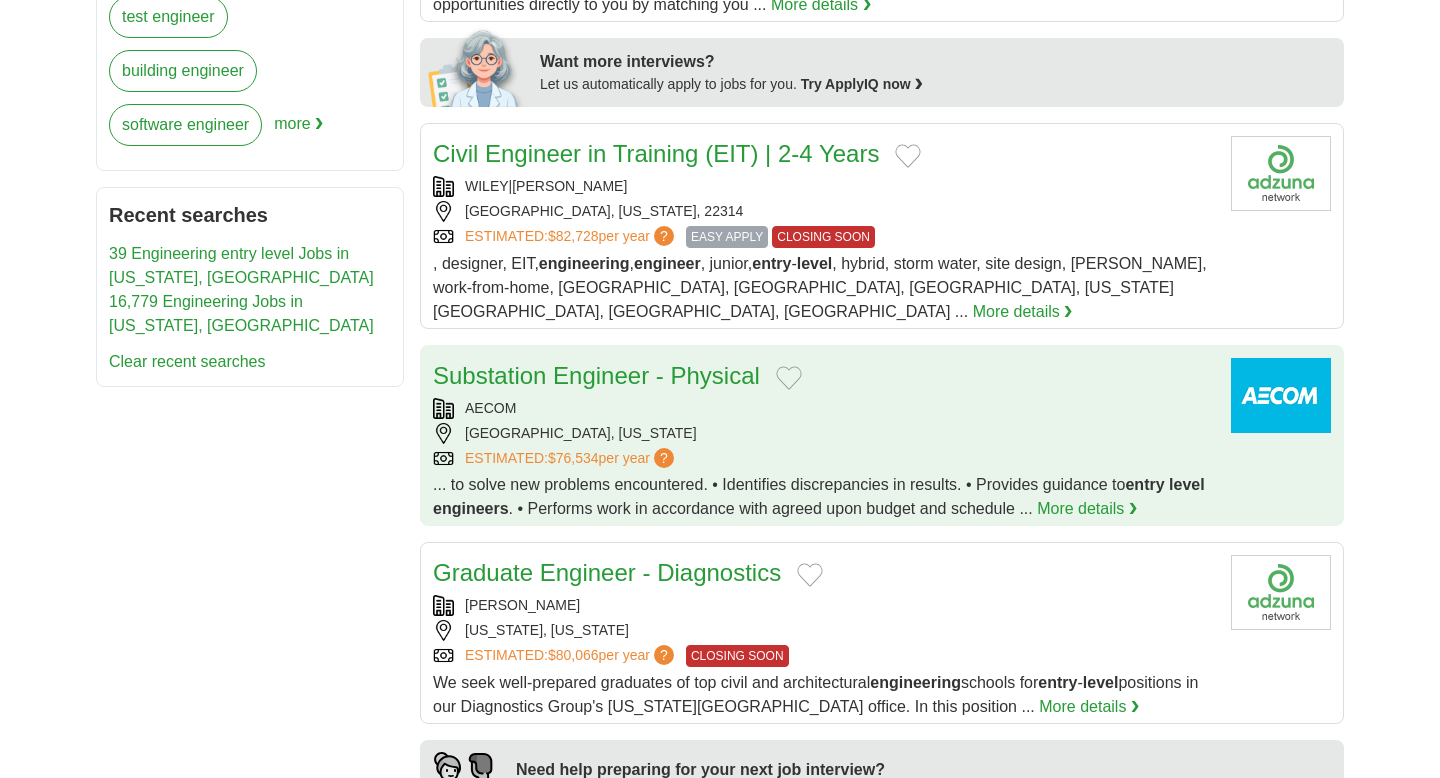 click on "Substation Engineer - Physical" at bounding box center [596, 376] 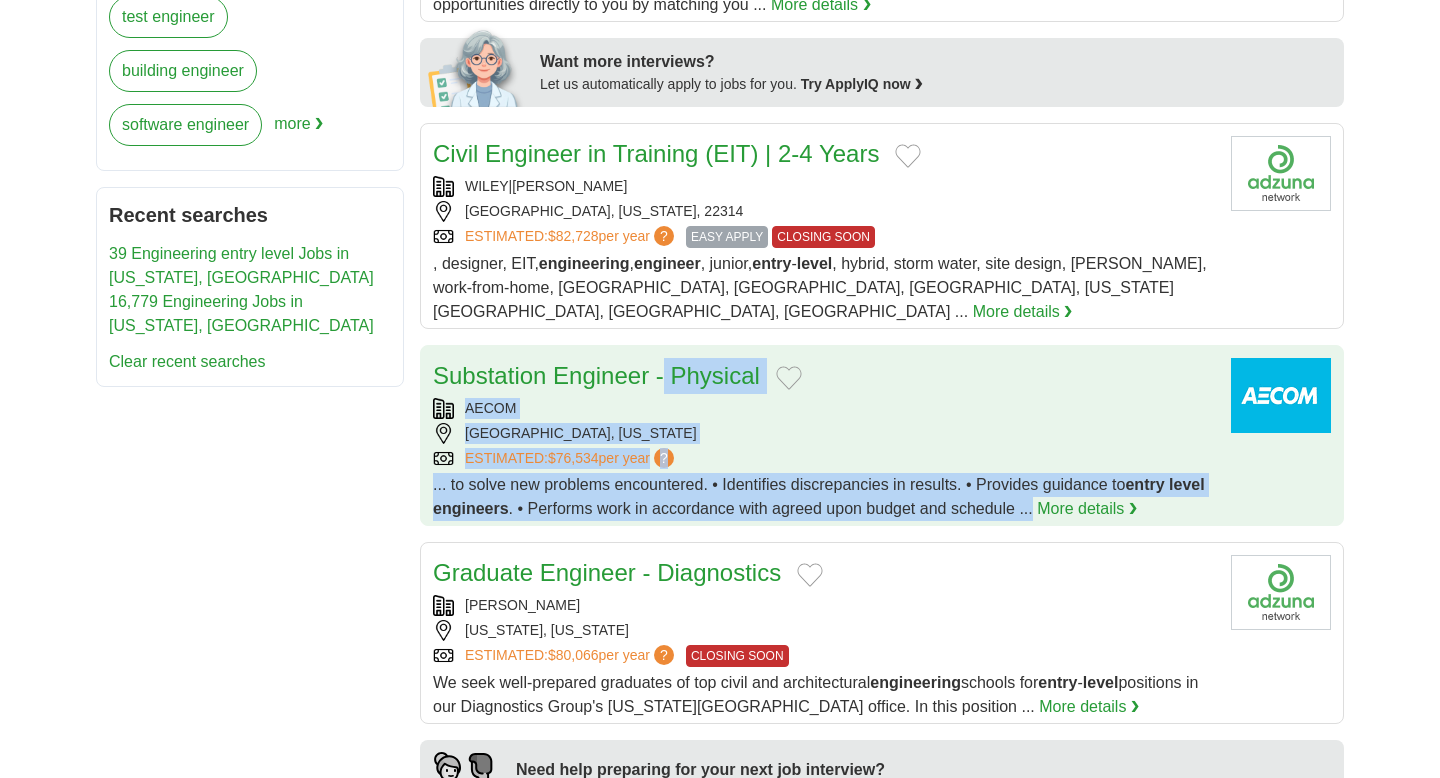 drag, startPoint x: 1045, startPoint y: 479, endPoint x: 429, endPoint y: 325, distance: 634.95825 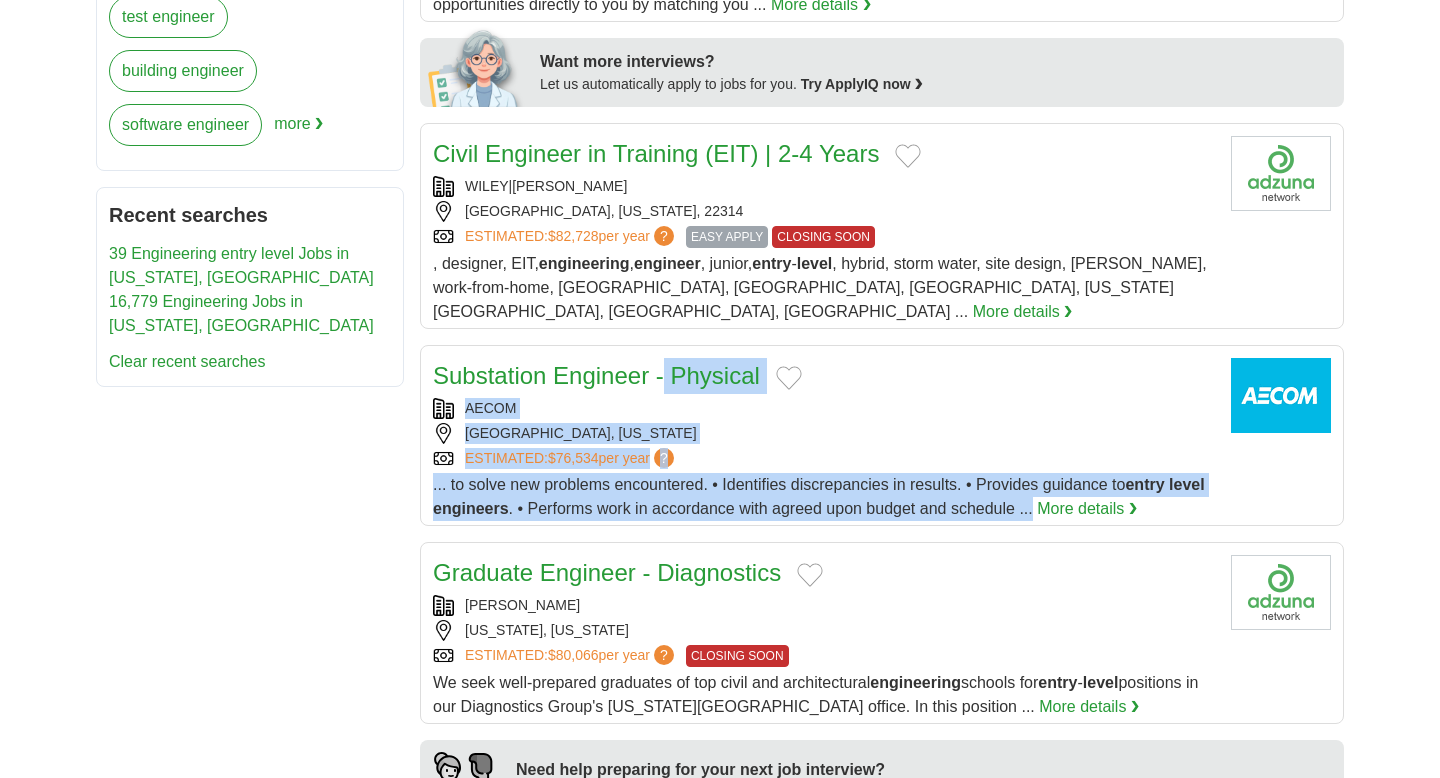 copy on "Substation Engineer - Physical
AECOM
ARLINGTON, VIRGINIA
ESTIMATED:
$76,534
per year
?
...  to solve new problems encountered. • Identifies discrepancies in results. • Provides guidance to  entry   level   engineers . • Performs work in accordance with agreed upon budget and schedule ..." 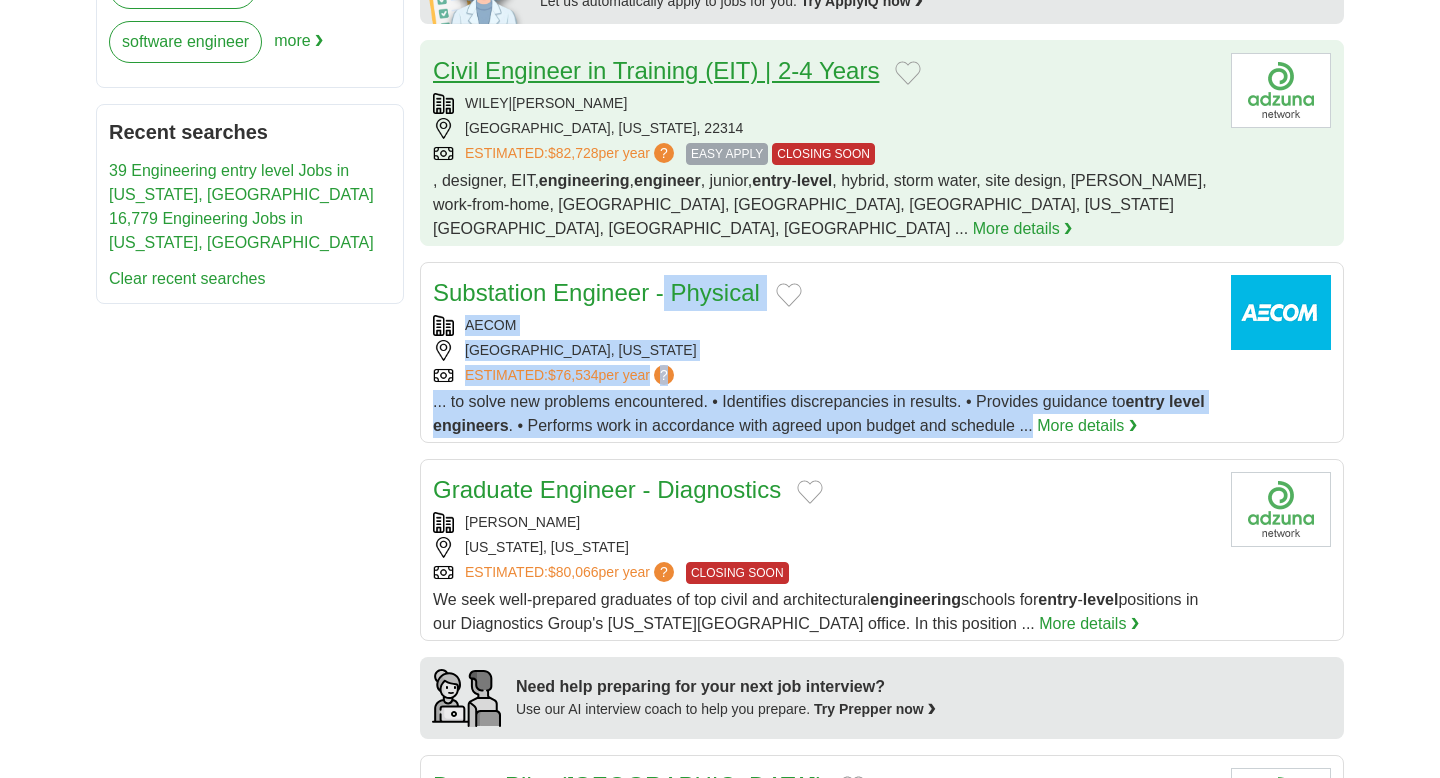 scroll, scrollTop: 1149, scrollLeft: 0, axis: vertical 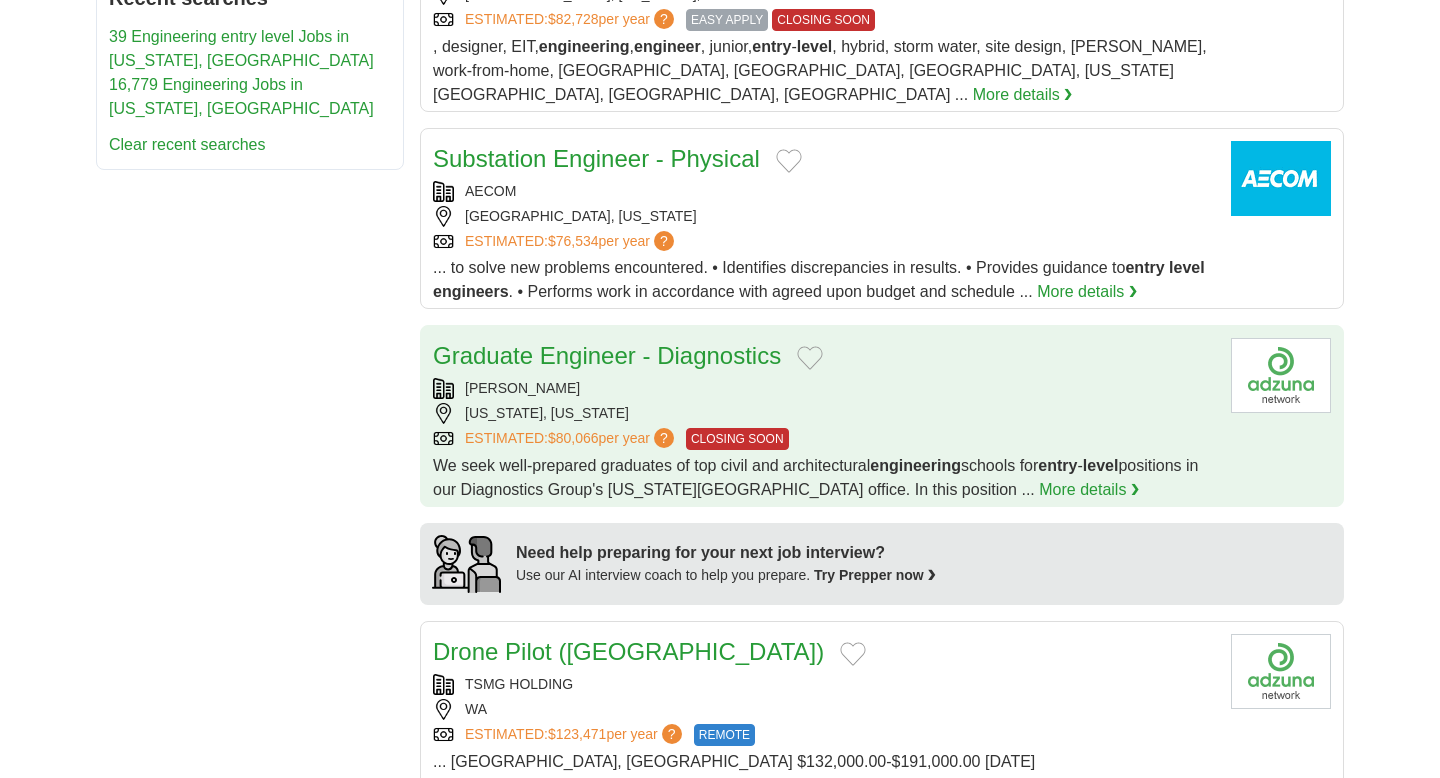 click on "We seek well-prepared graduates of top civil and architectural  engineering  schools for  entry - level  positions in our Diagnostics Group's Washington DC office. In this position ..." at bounding box center [815, 477] 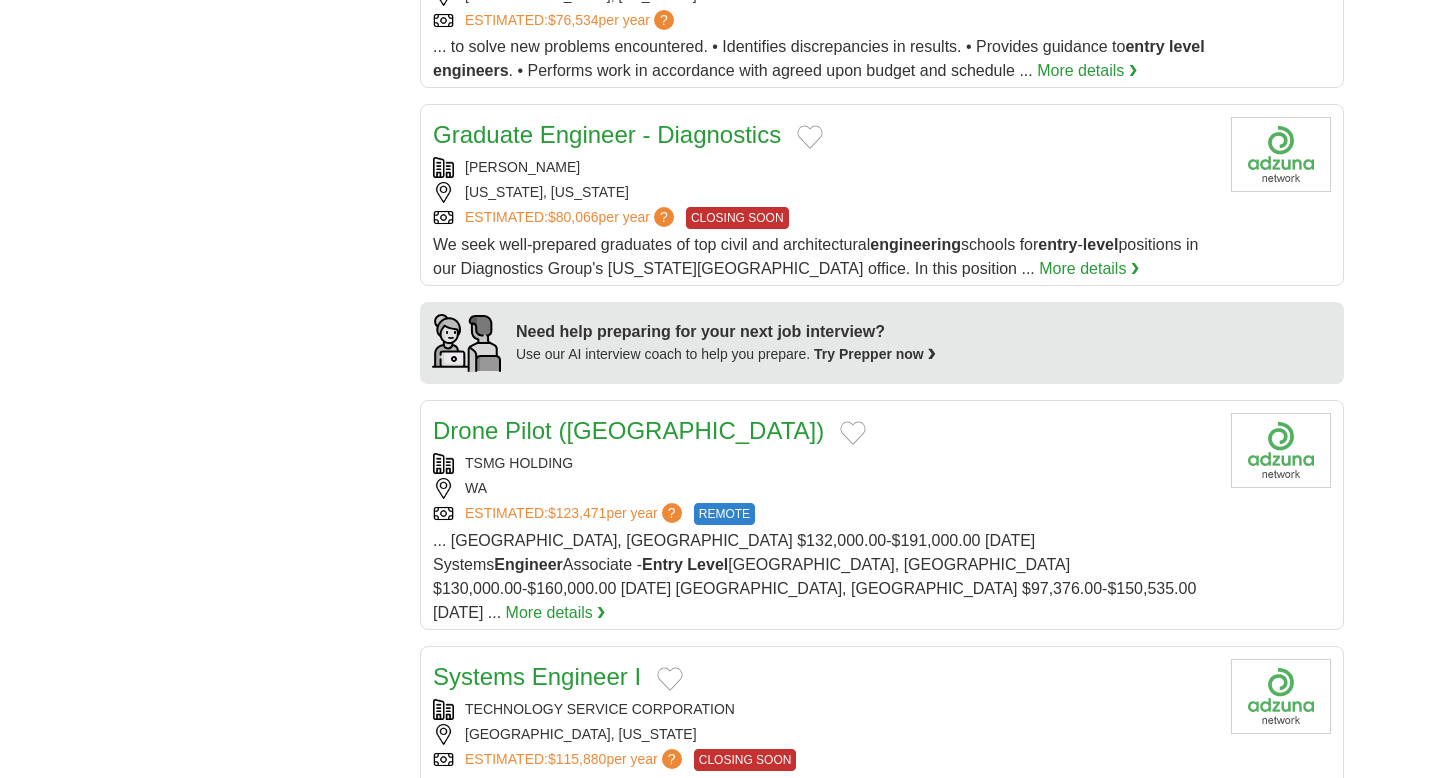 click on "**********" at bounding box center [720, 222] 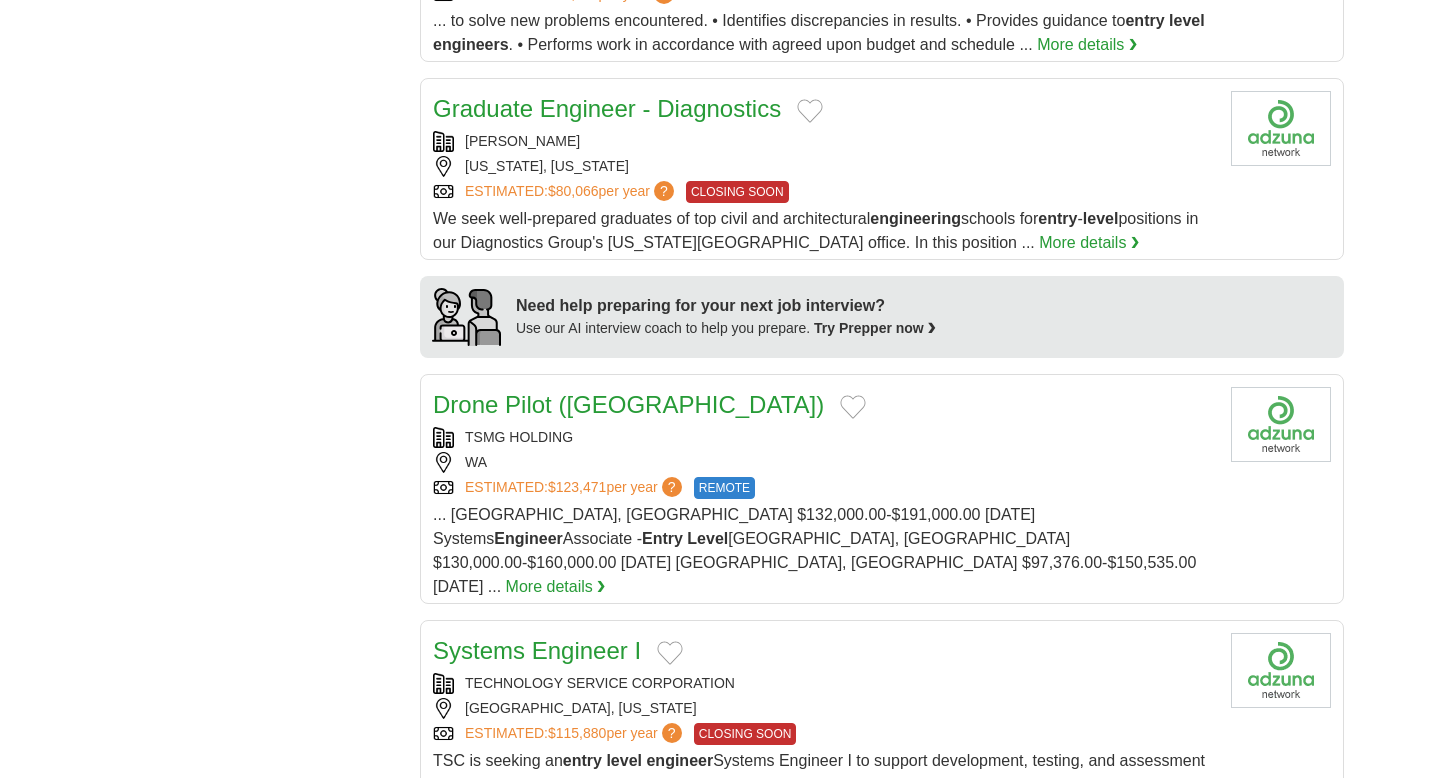 scroll, scrollTop: 1398, scrollLeft: 0, axis: vertical 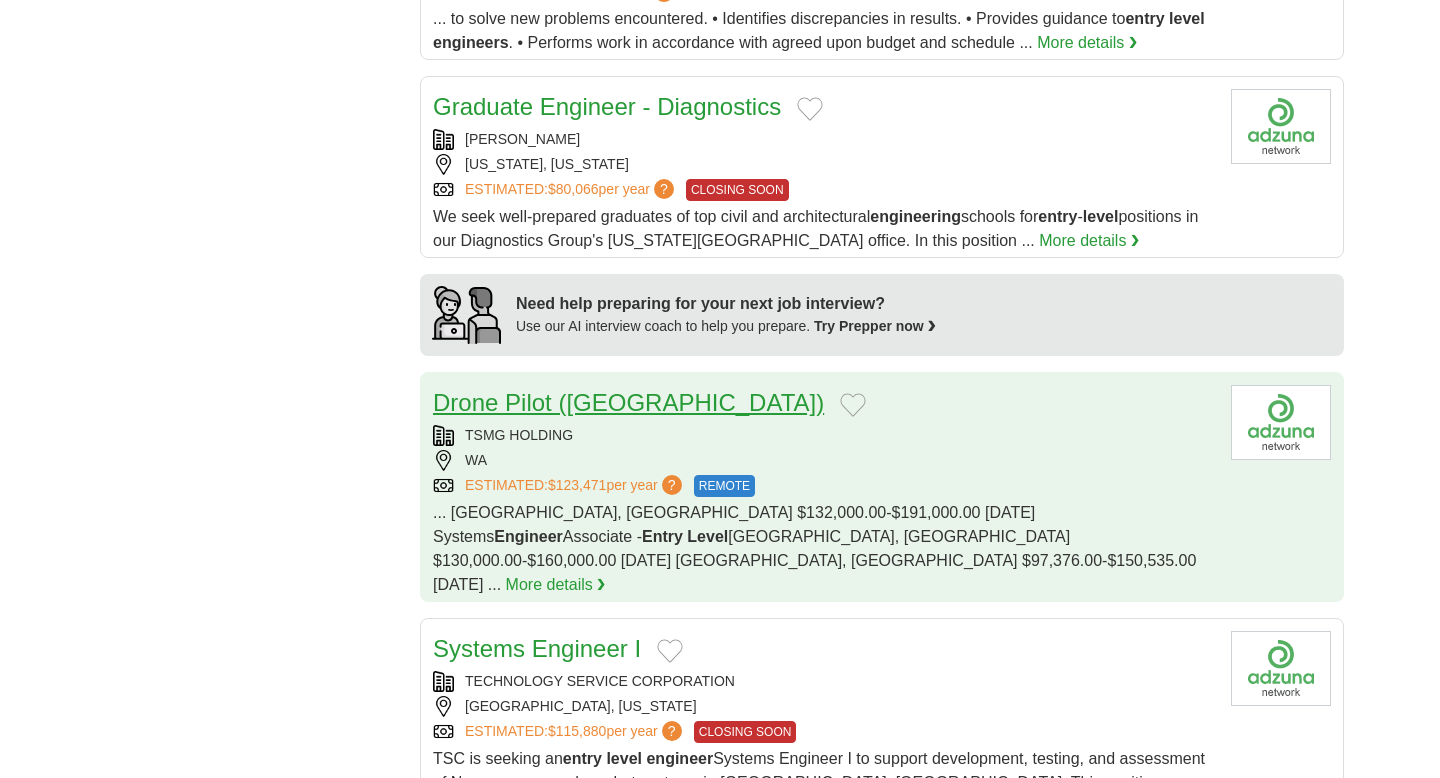 click on "Drone Pilot (Seattle)" at bounding box center [628, 402] 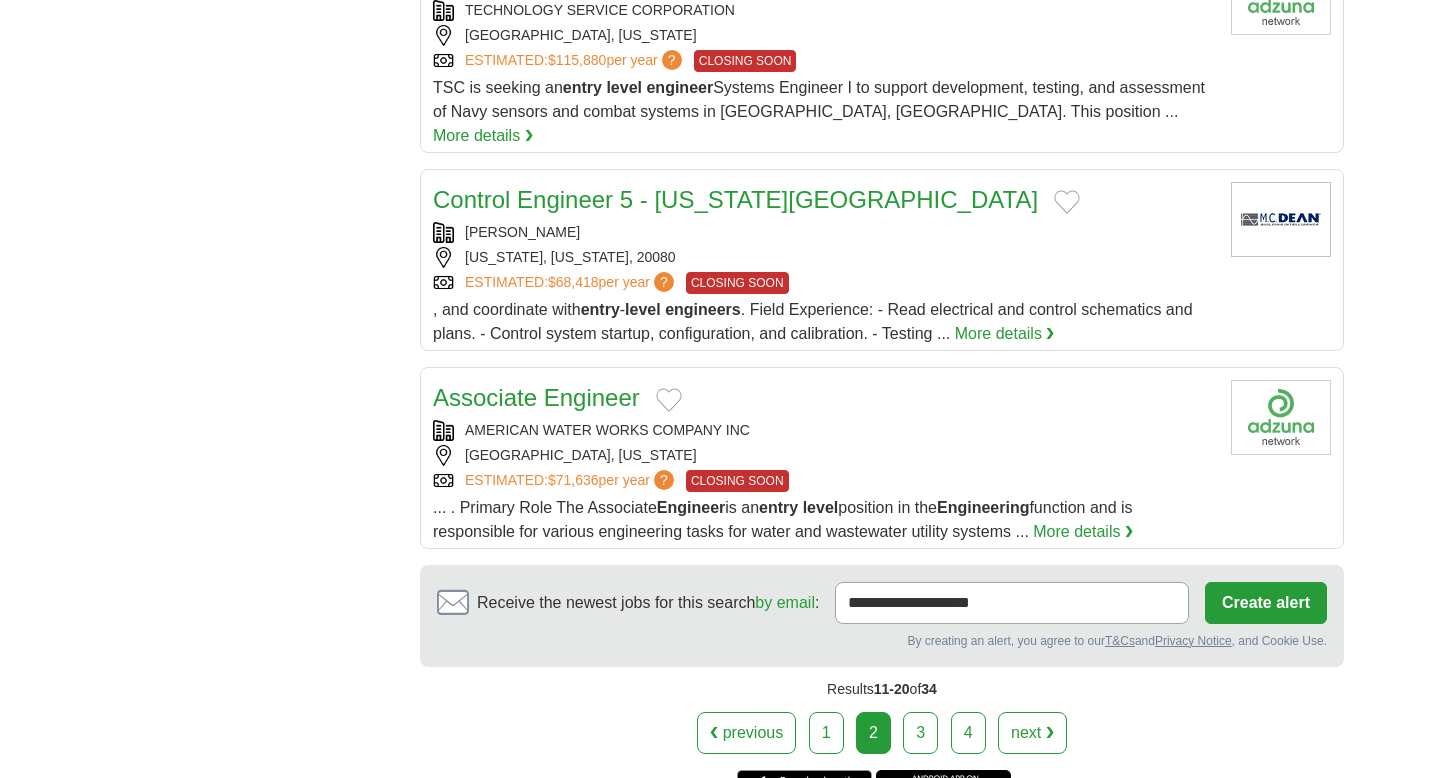 scroll, scrollTop: 2089, scrollLeft: 0, axis: vertical 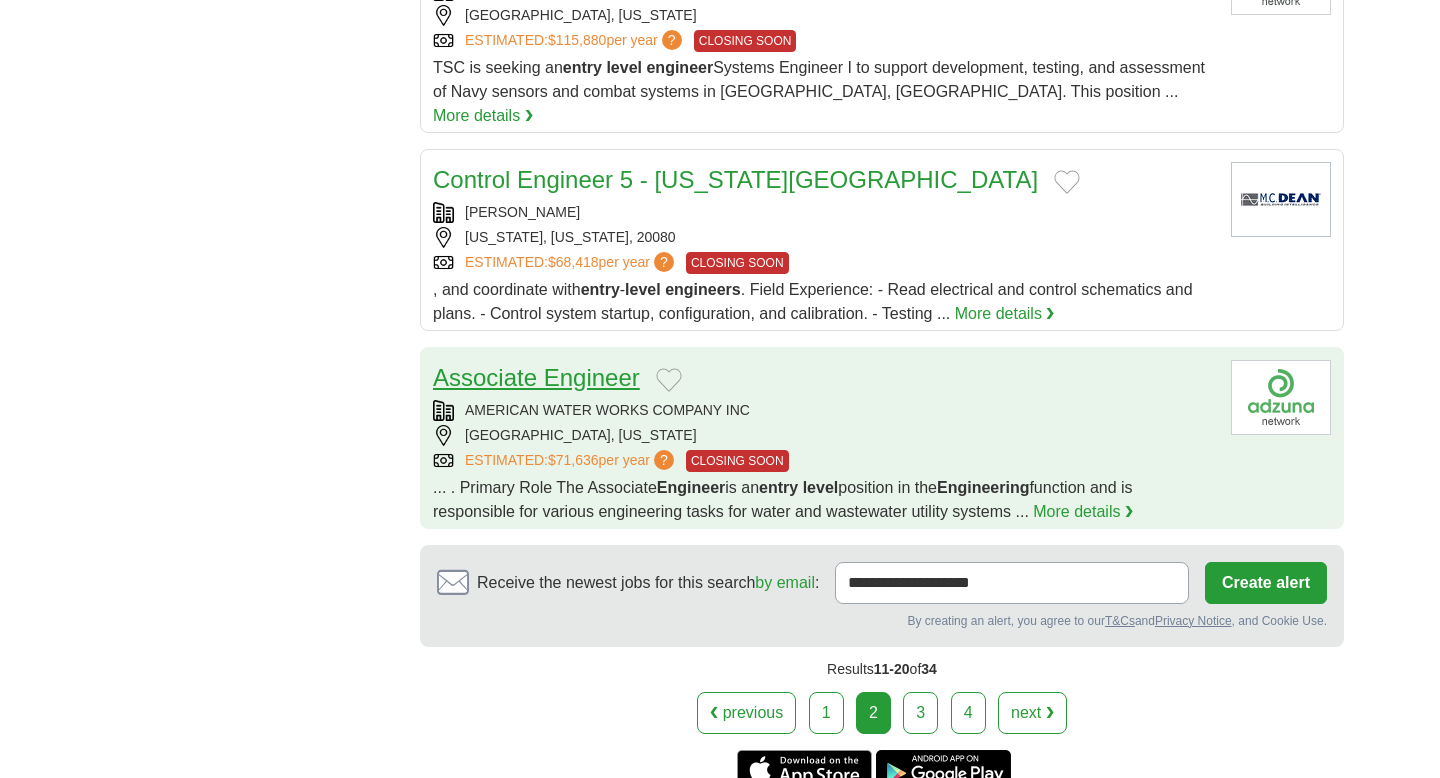 click on "Associate Engineer" at bounding box center (536, 377) 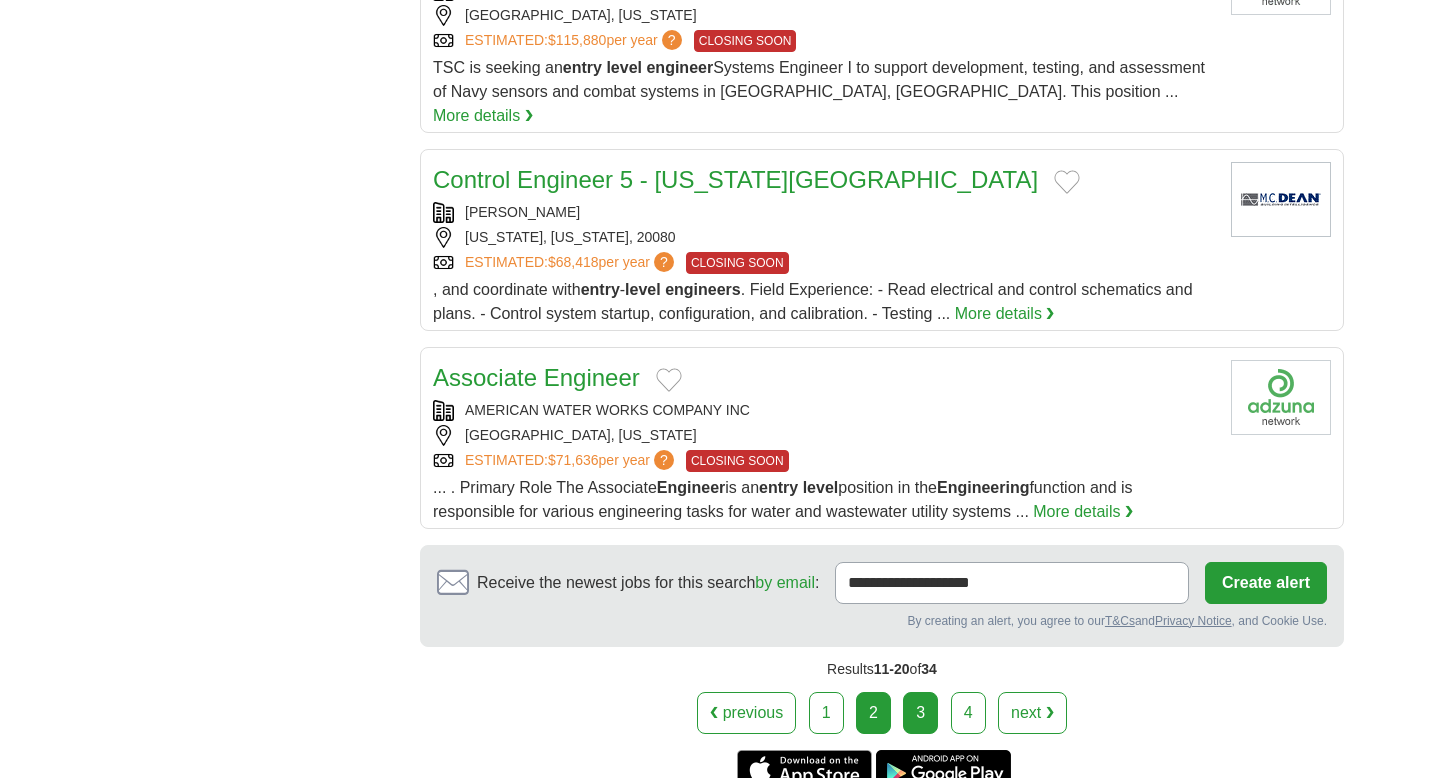 click on "3" at bounding box center (920, 713) 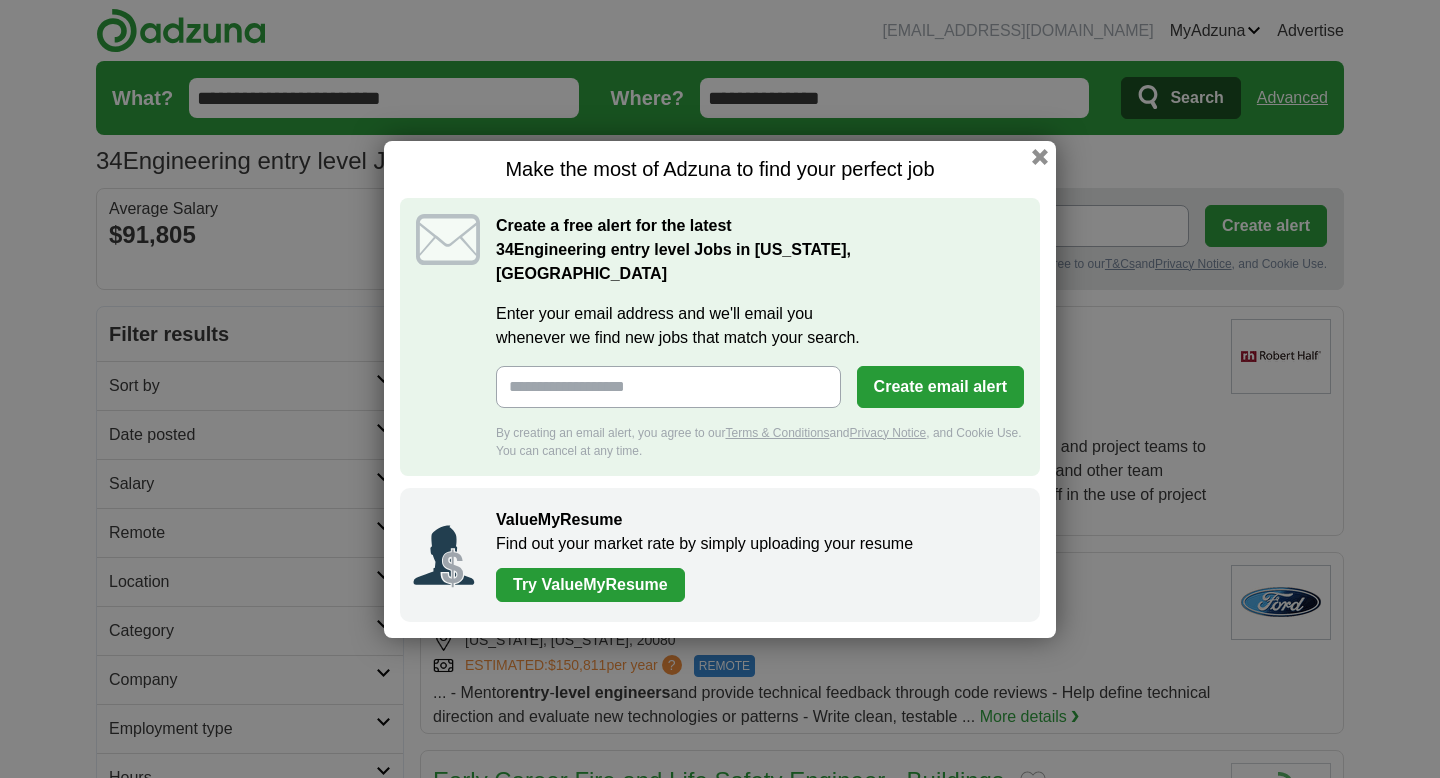 scroll, scrollTop: 0, scrollLeft: 0, axis: both 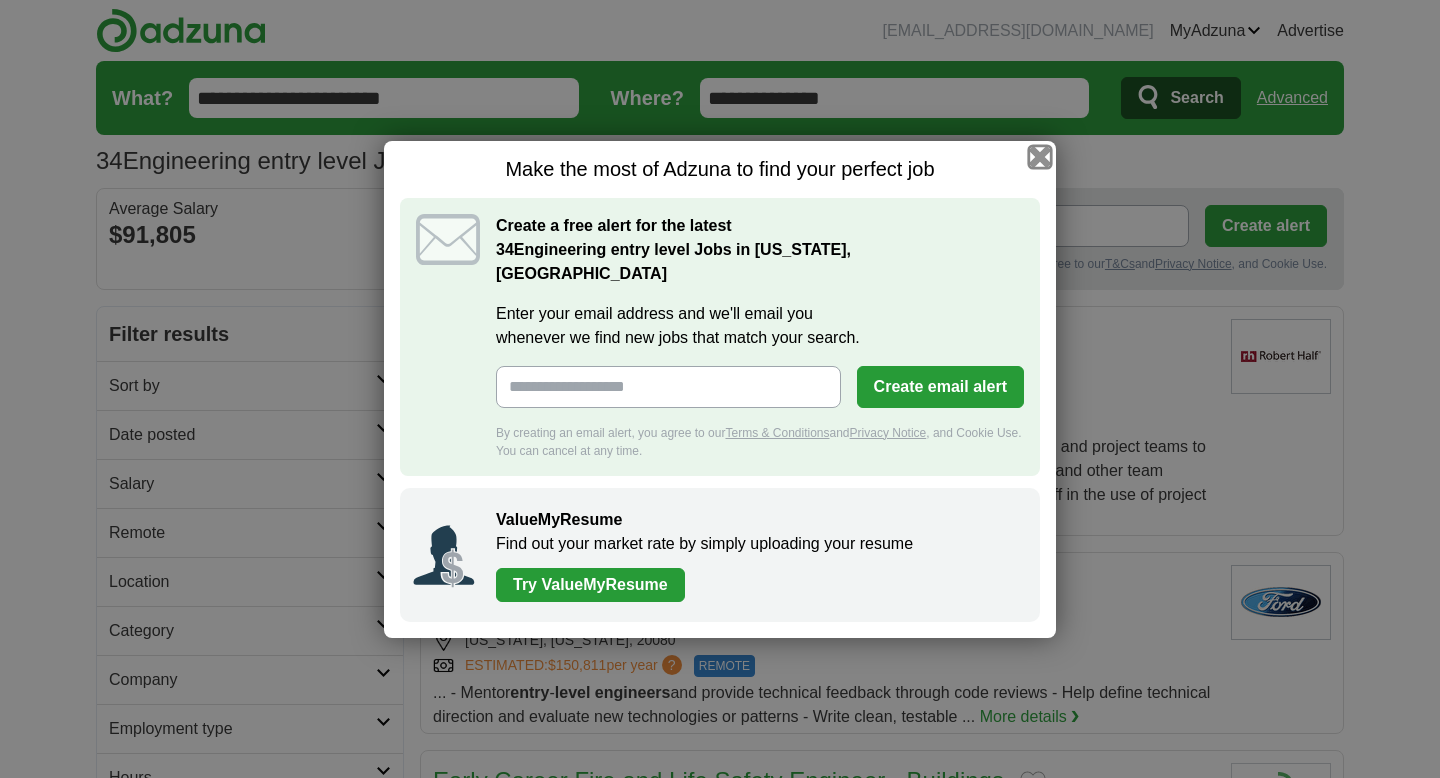 click at bounding box center (1040, 156) 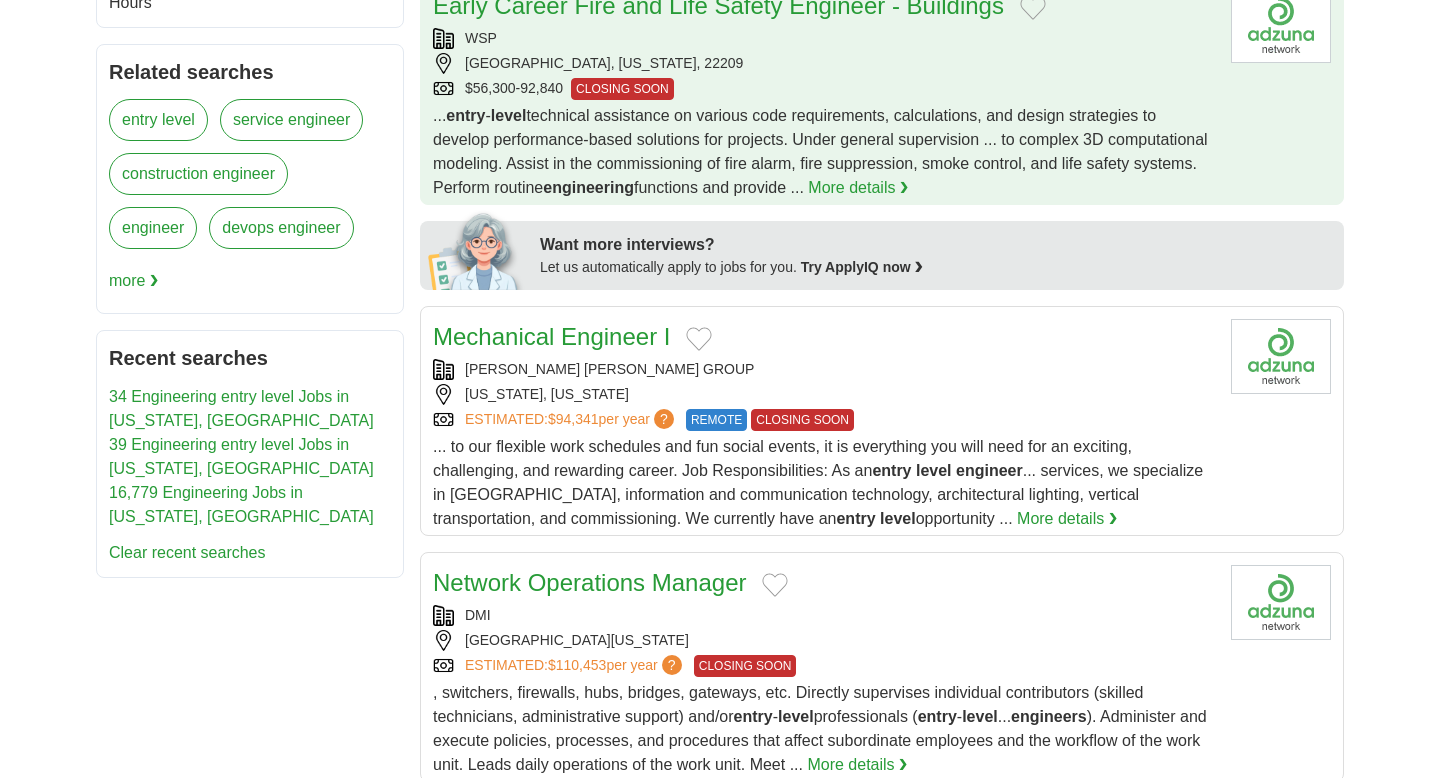 scroll, scrollTop: 780, scrollLeft: 0, axis: vertical 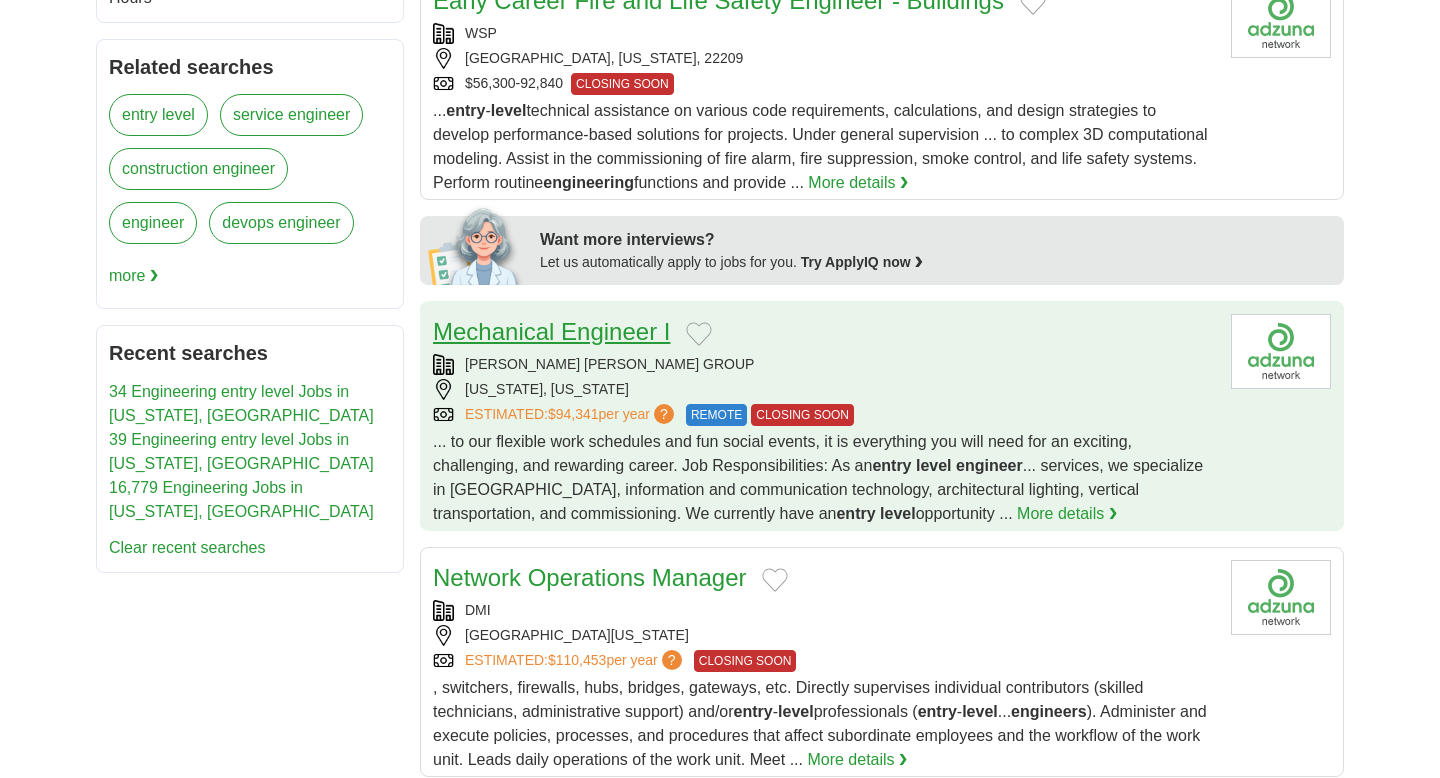 click on "Mechanical Engineer I" at bounding box center (551, 331) 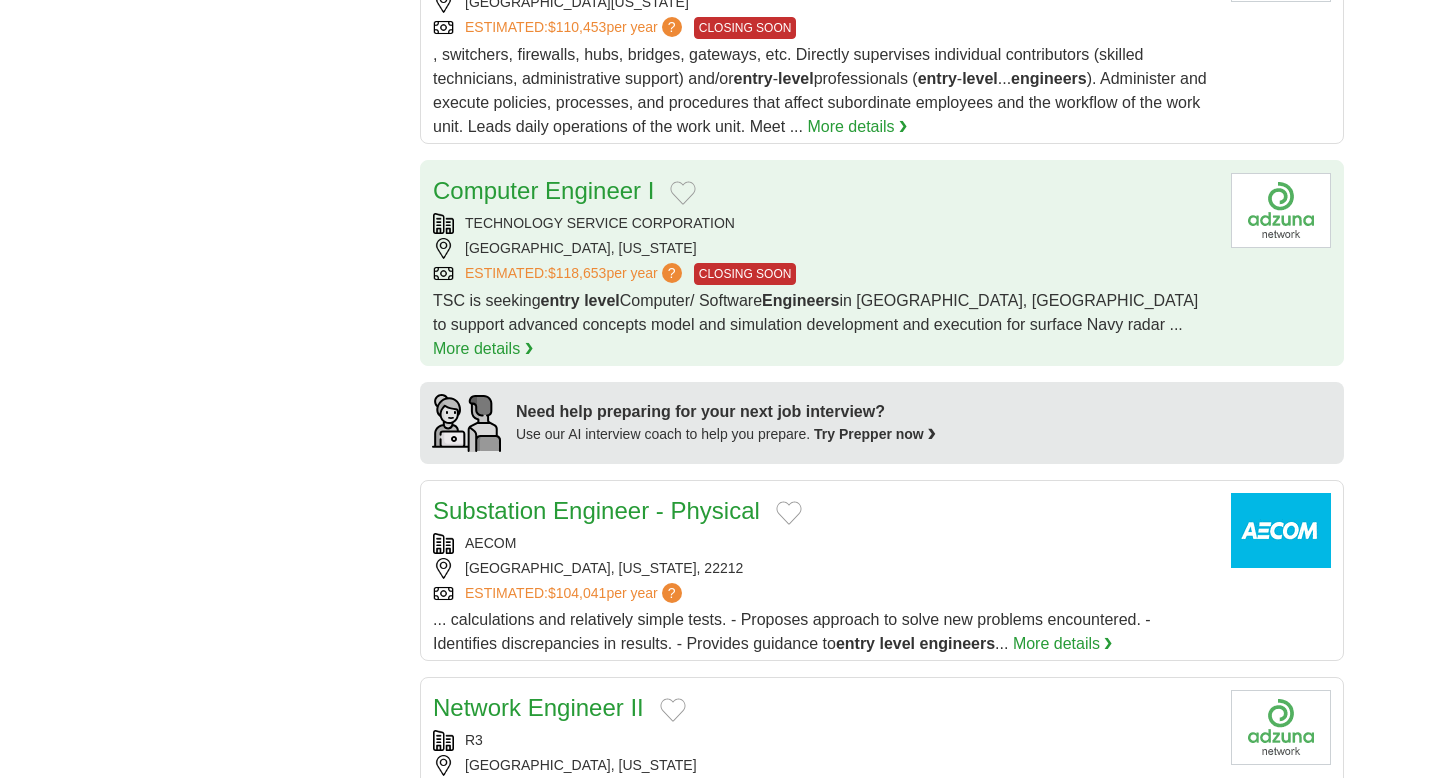 scroll, scrollTop: 1597, scrollLeft: 0, axis: vertical 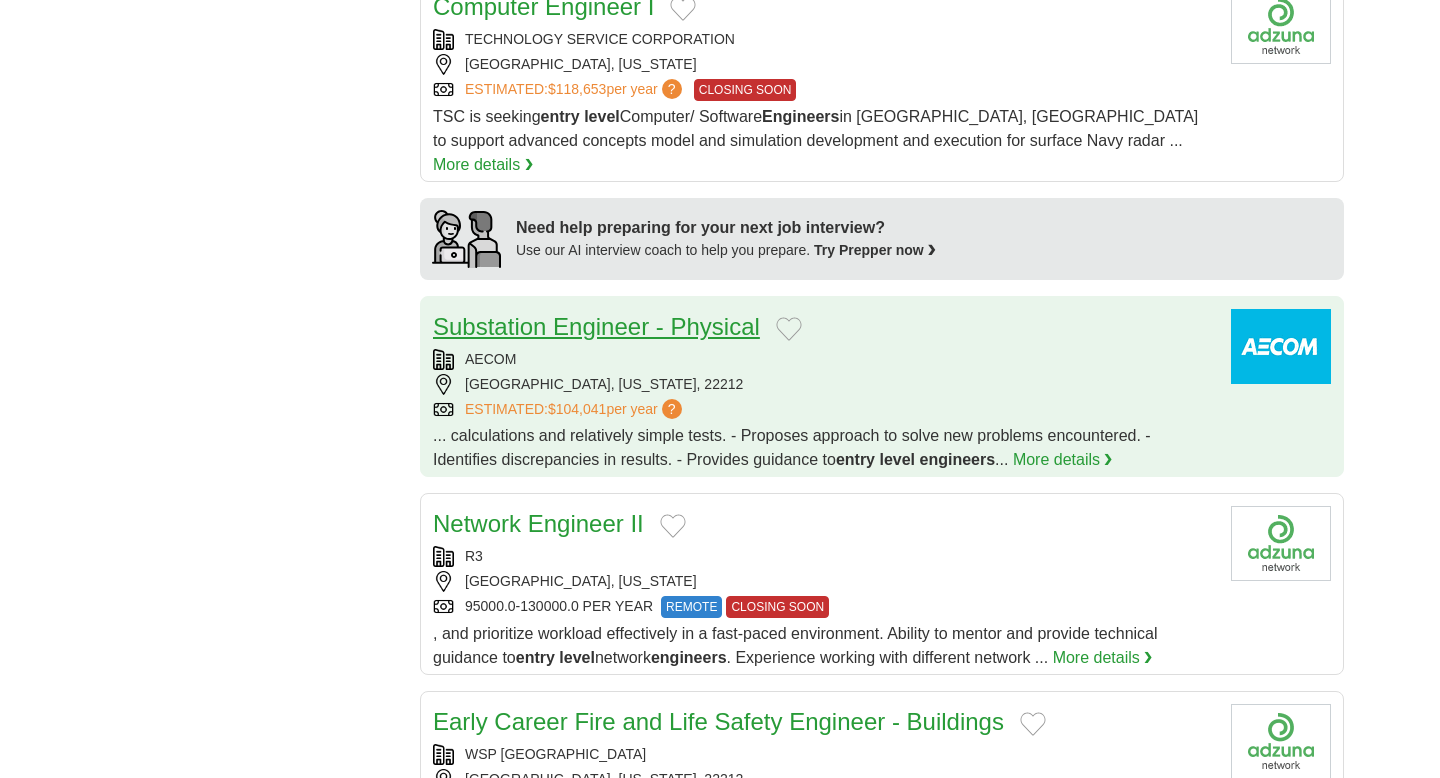 click on "Substation Engineer - Physical" at bounding box center [596, 326] 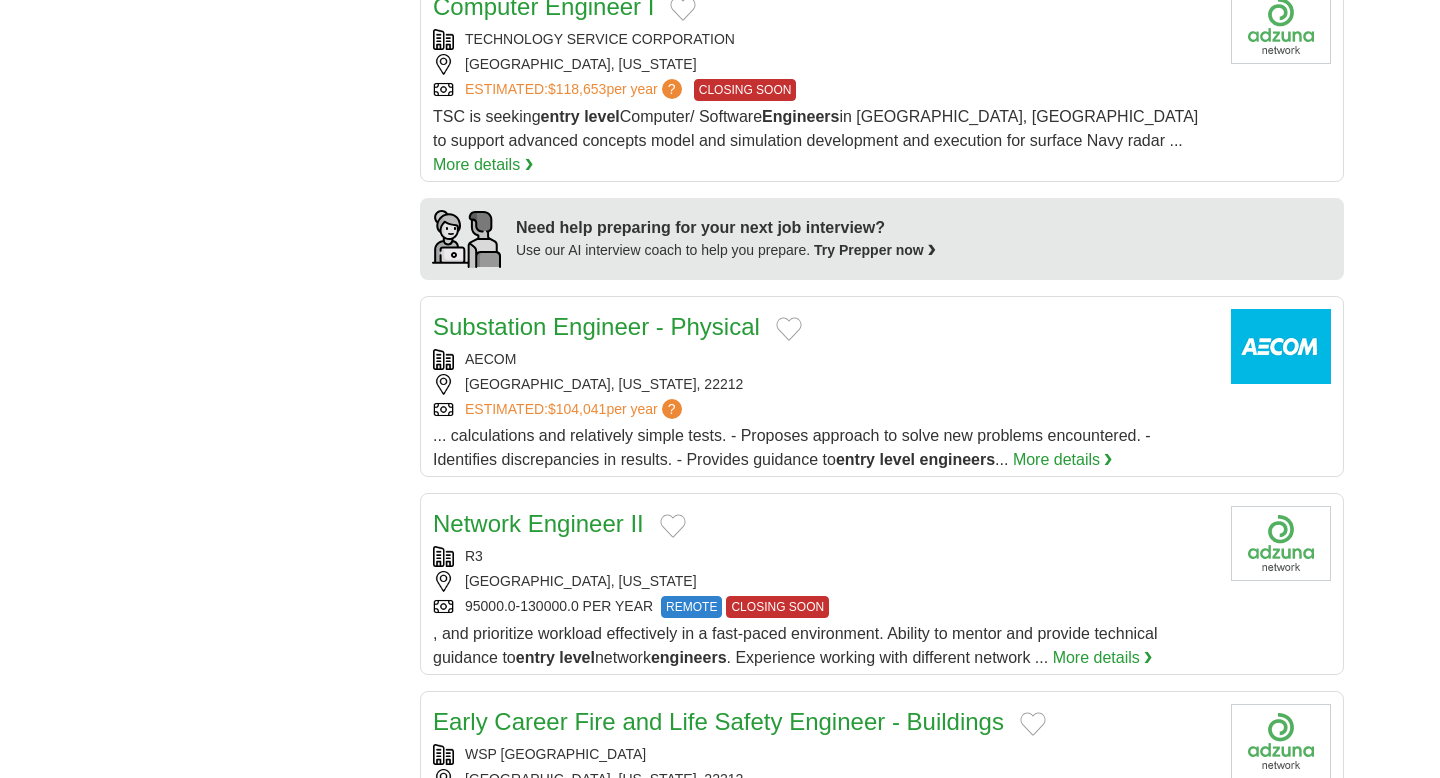 scroll, scrollTop: 1965, scrollLeft: 0, axis: vertical 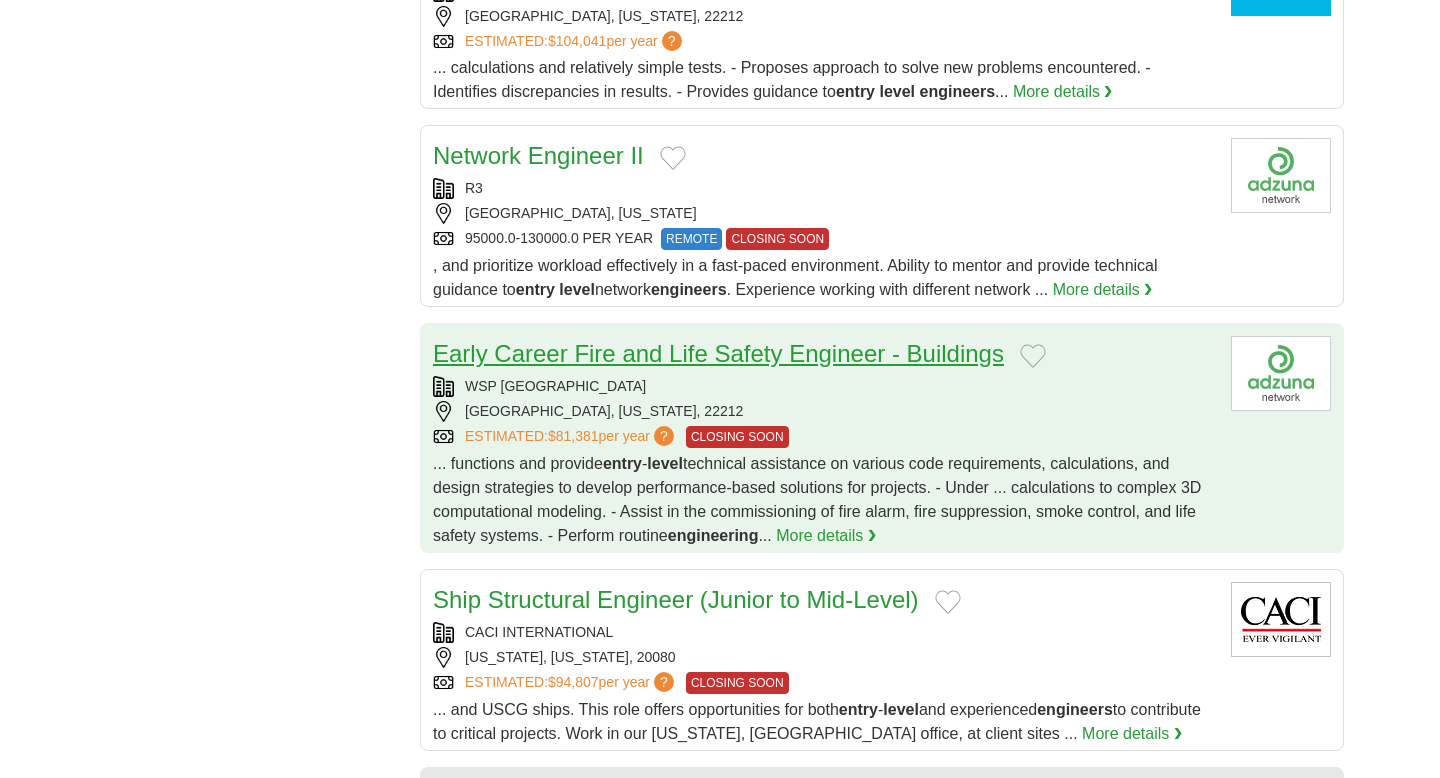 click on "Early Career Fire and Life Safety Engineer - Buildings" at bounding box center (718, 353) 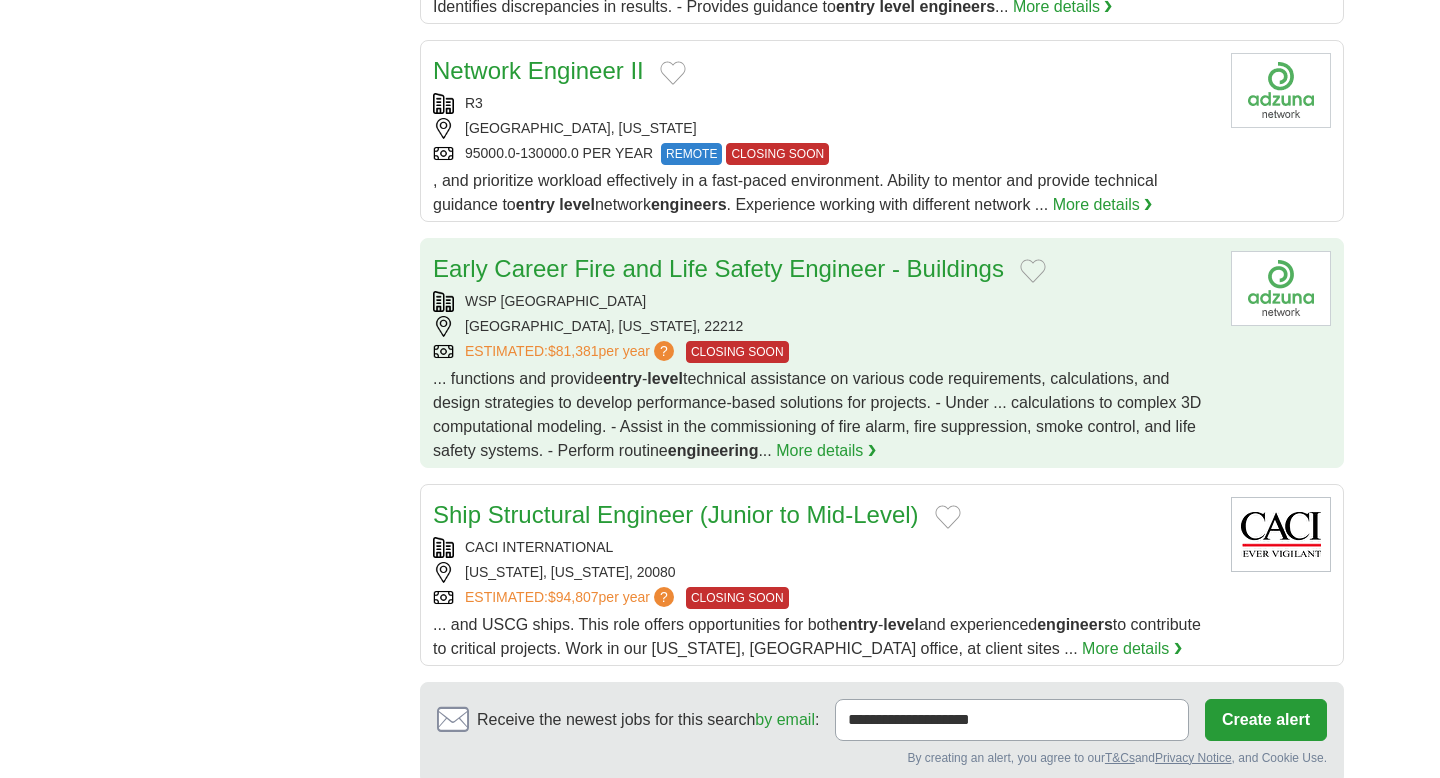 scroll, scrollTop: 2112, scrollLeft: 0, axis: vertical 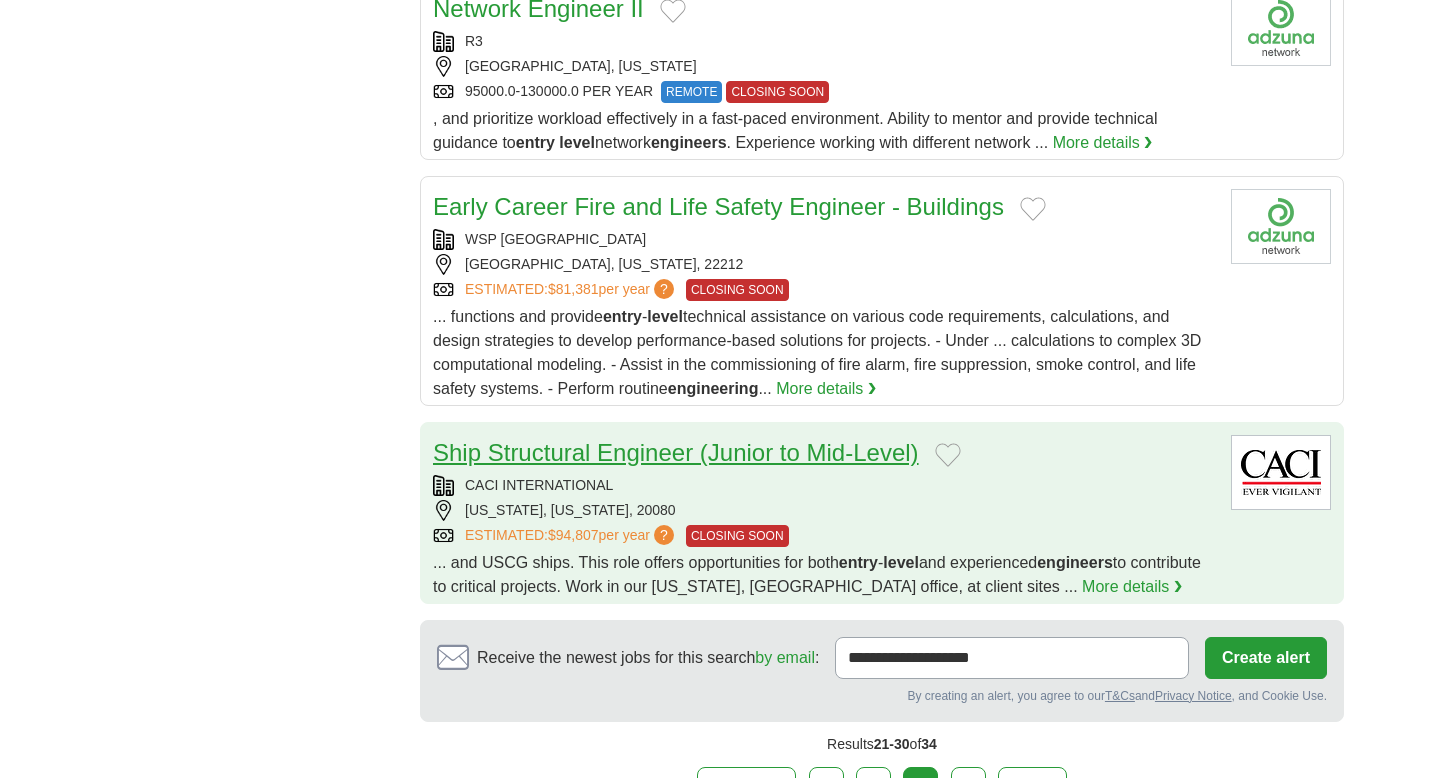 click on "Ship Structural Engineer (Junior to Mid-Level)" at bounding box center (676, 452) 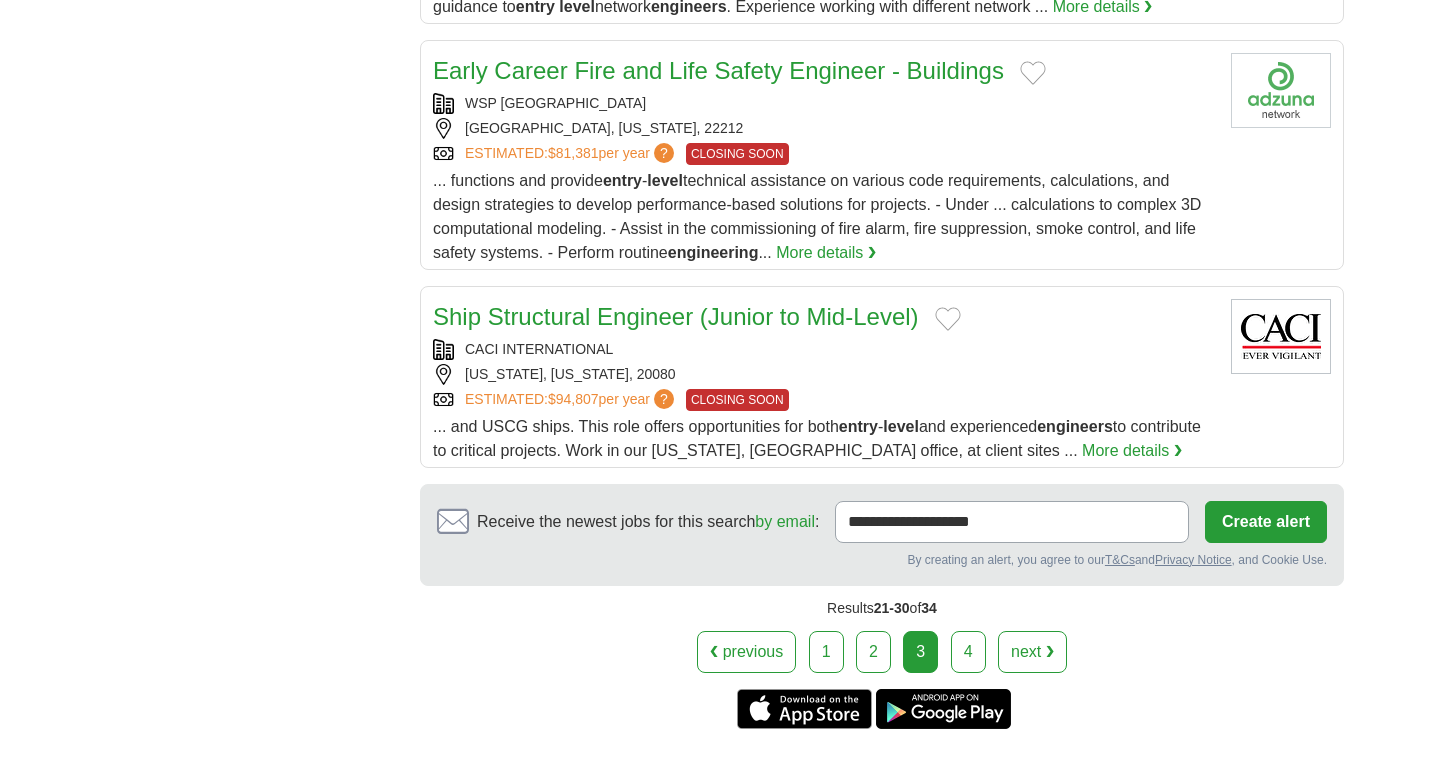 scroll, scrollTop: 2315, scrollLeft: 0, axis: vertical 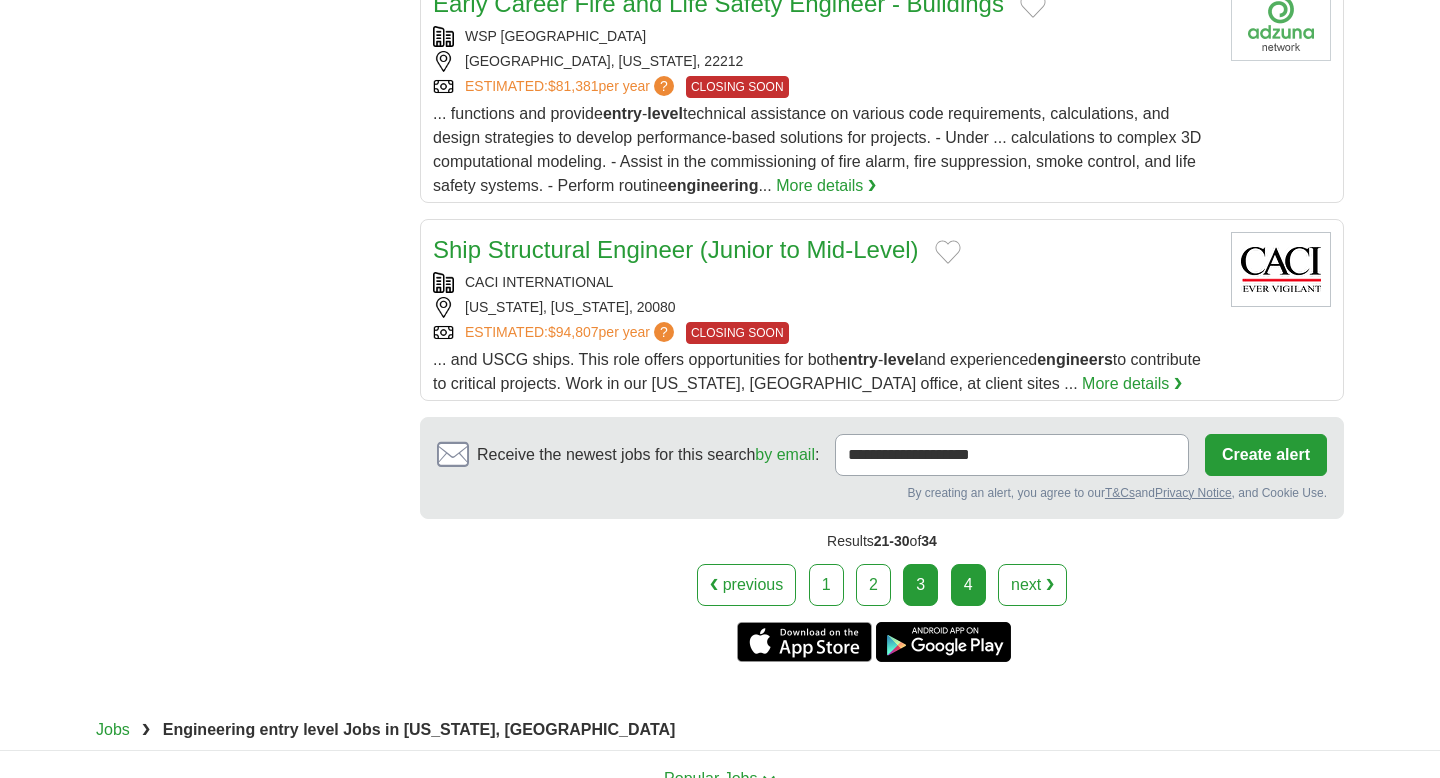 click on "4" at bounding box center (968, 585) 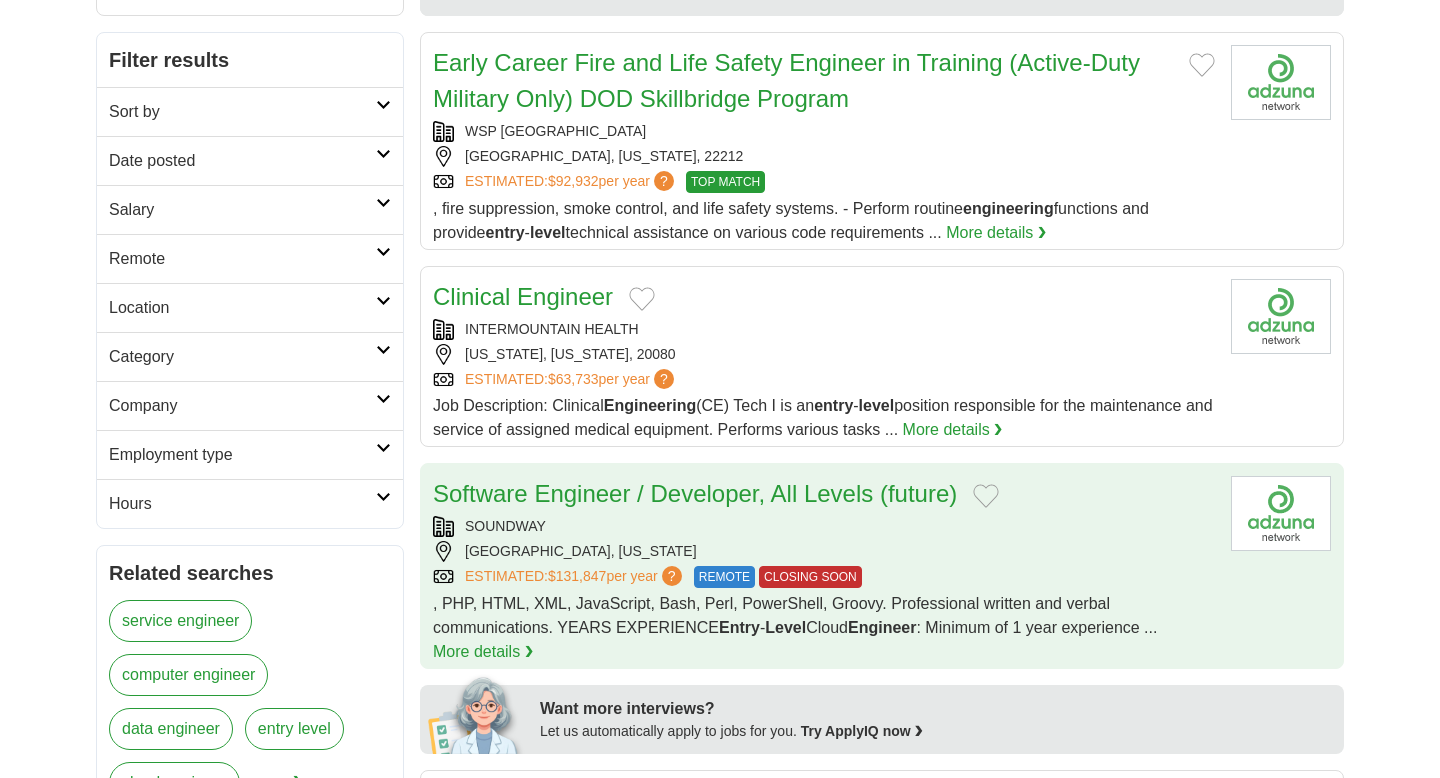 scroll, scrollTop: 323, scrollLeft: 0, axis: vertical 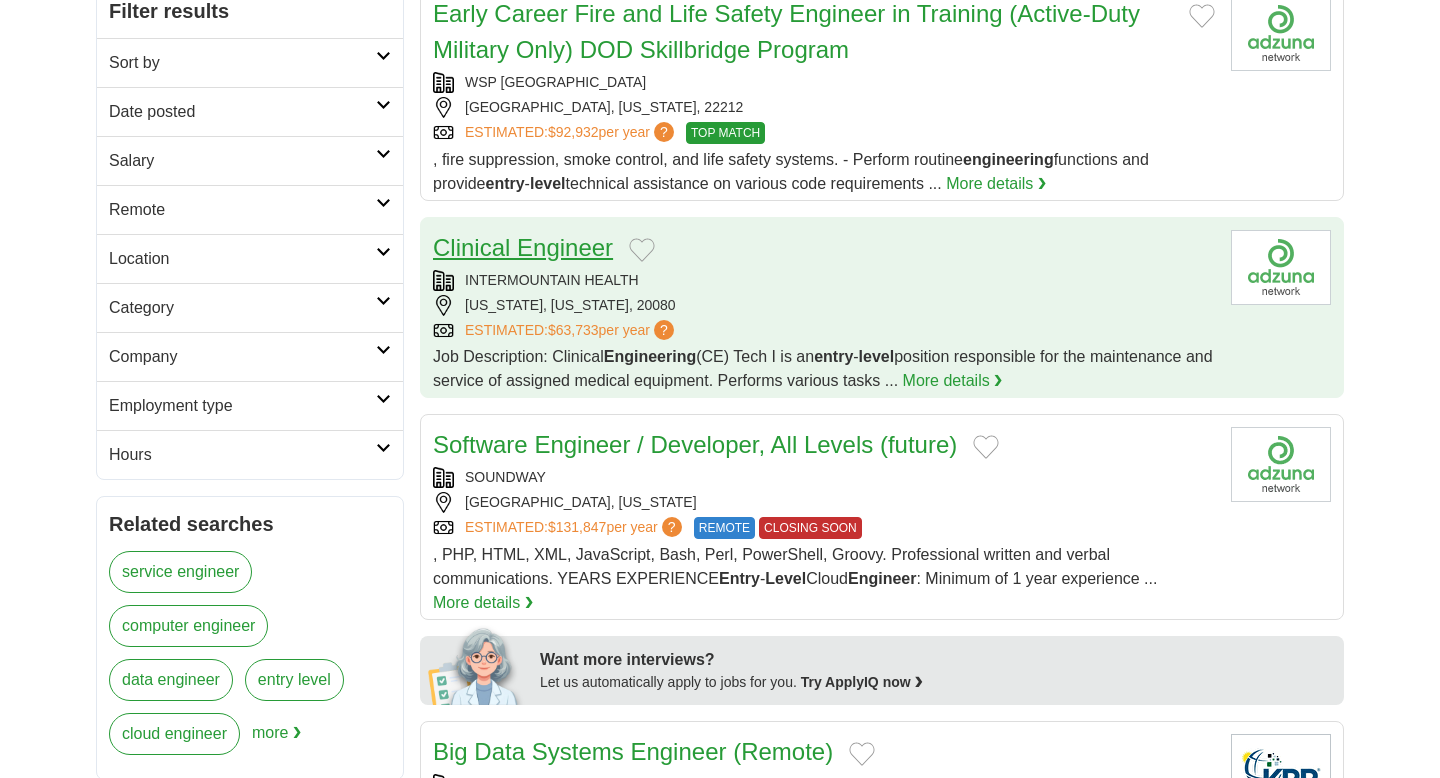 click on "Clinical Engineer" at bounding box center [523, 247] 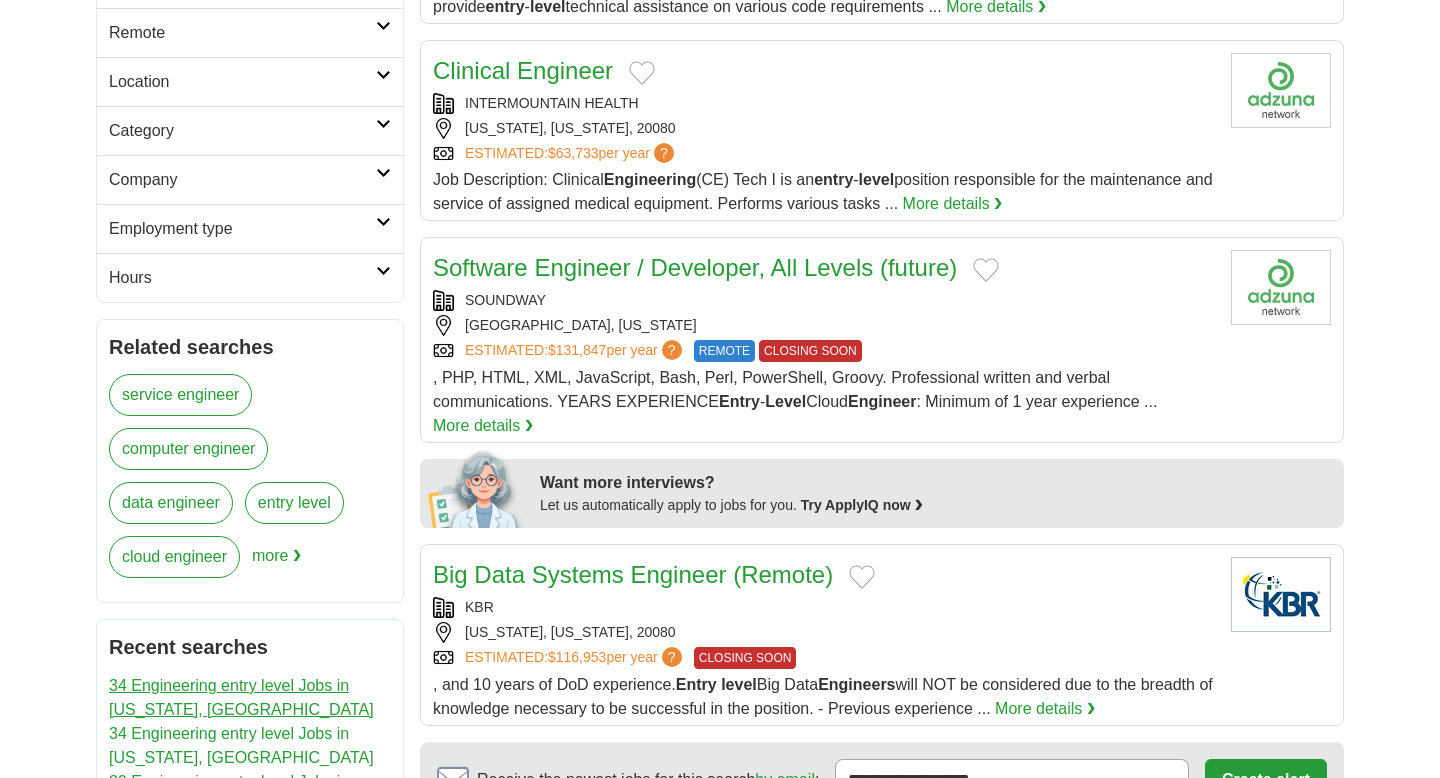 scroll, scrollTop: 0, scrollLeft: 0, axis: both 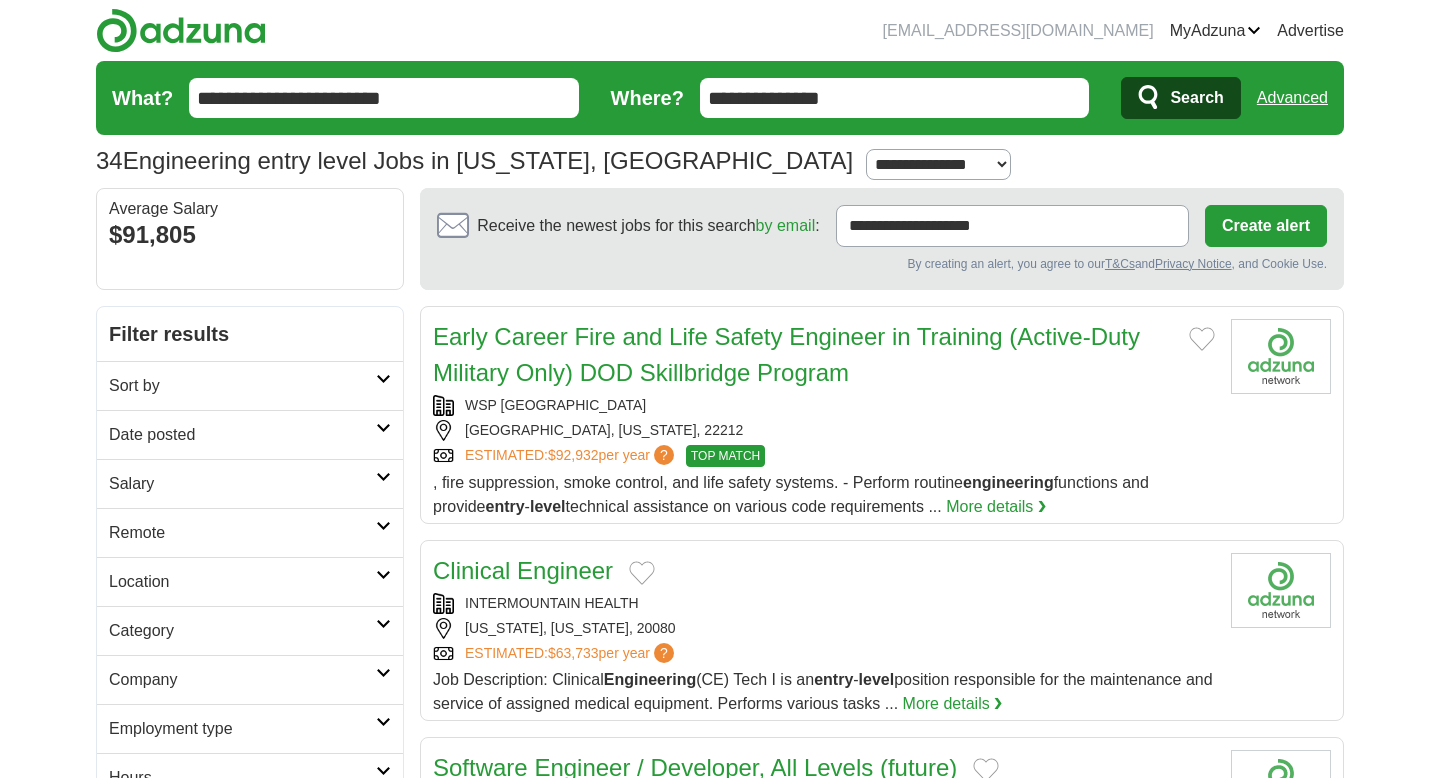 click on "**********" at bounding box center [384, 98] 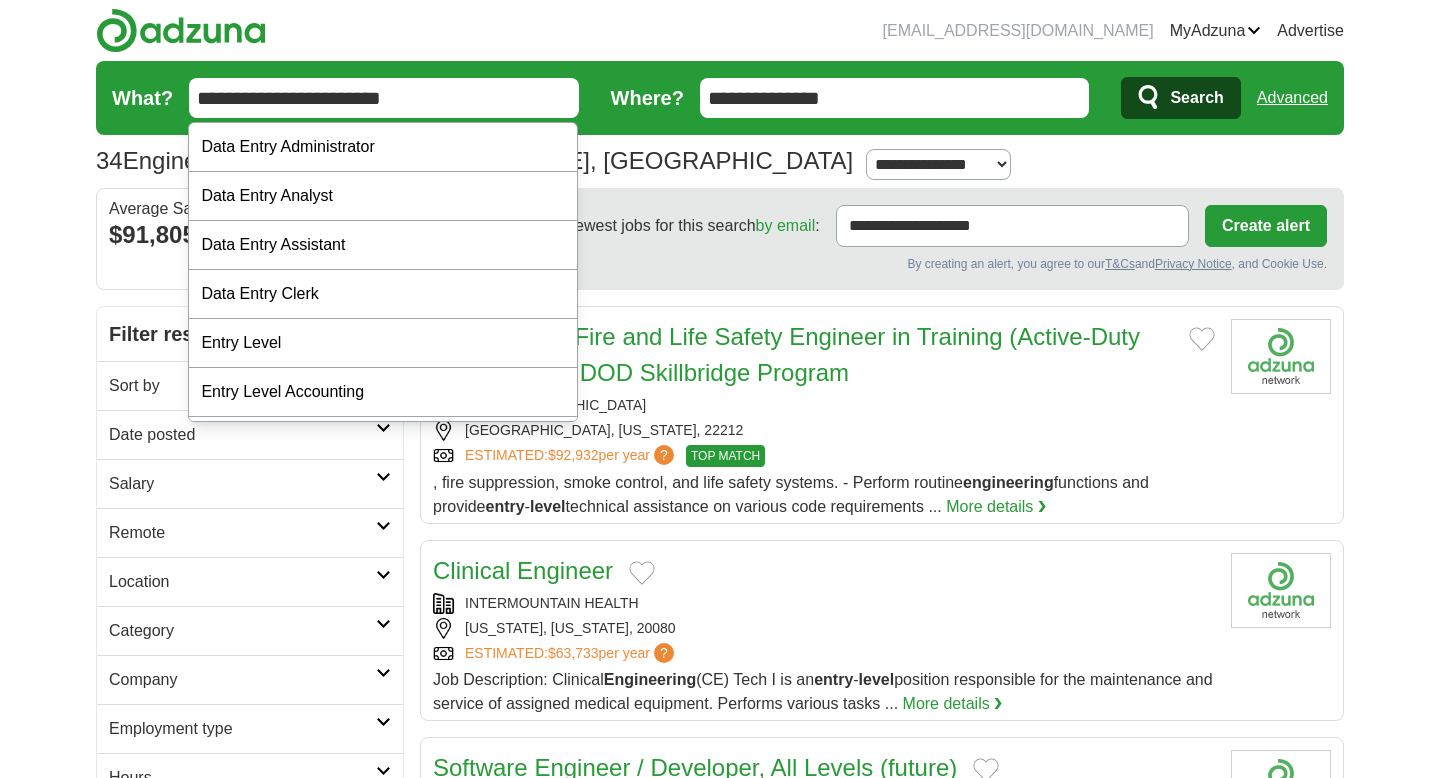 click on "Search" at bounding box center [1180, 98] 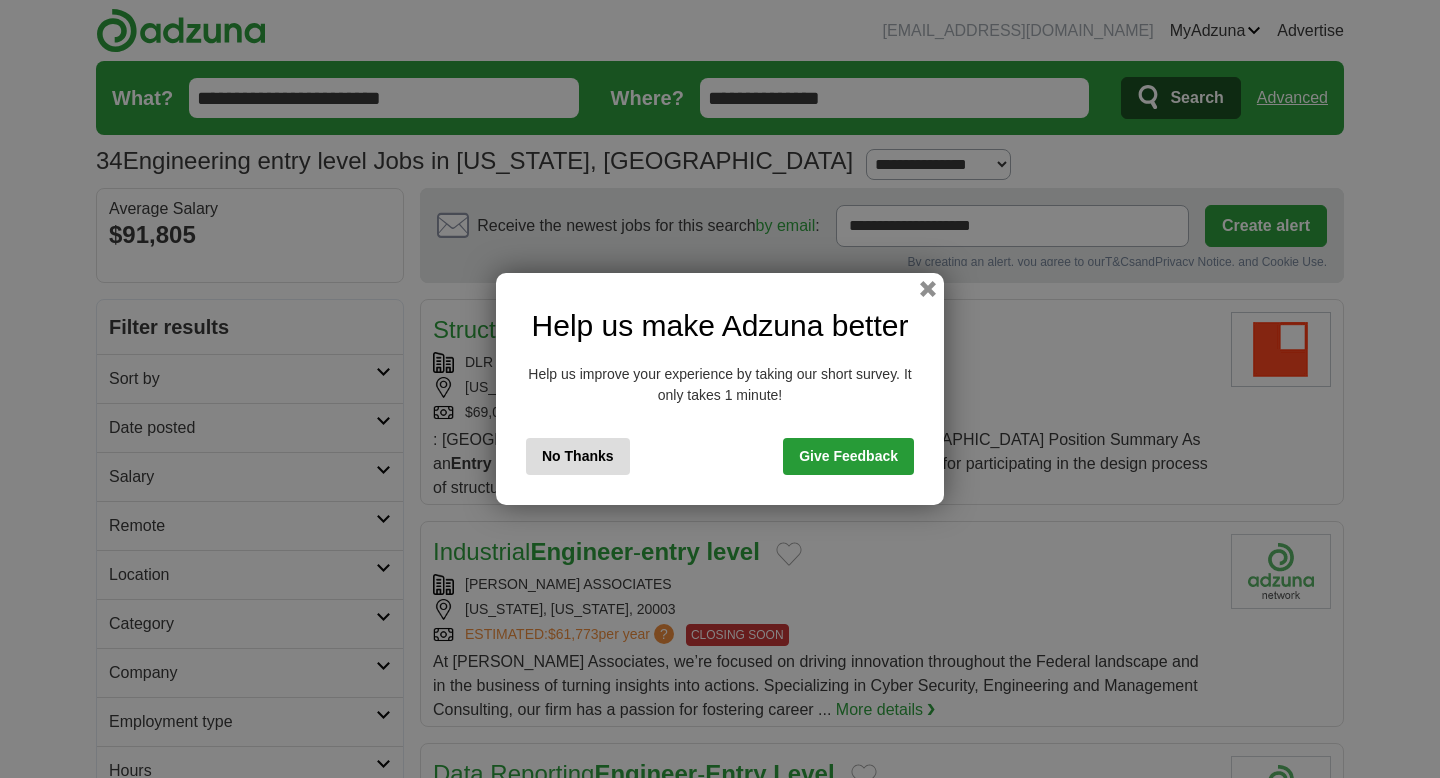 scroll, scrollTop: 0, scrollLeft: 0, axis: both 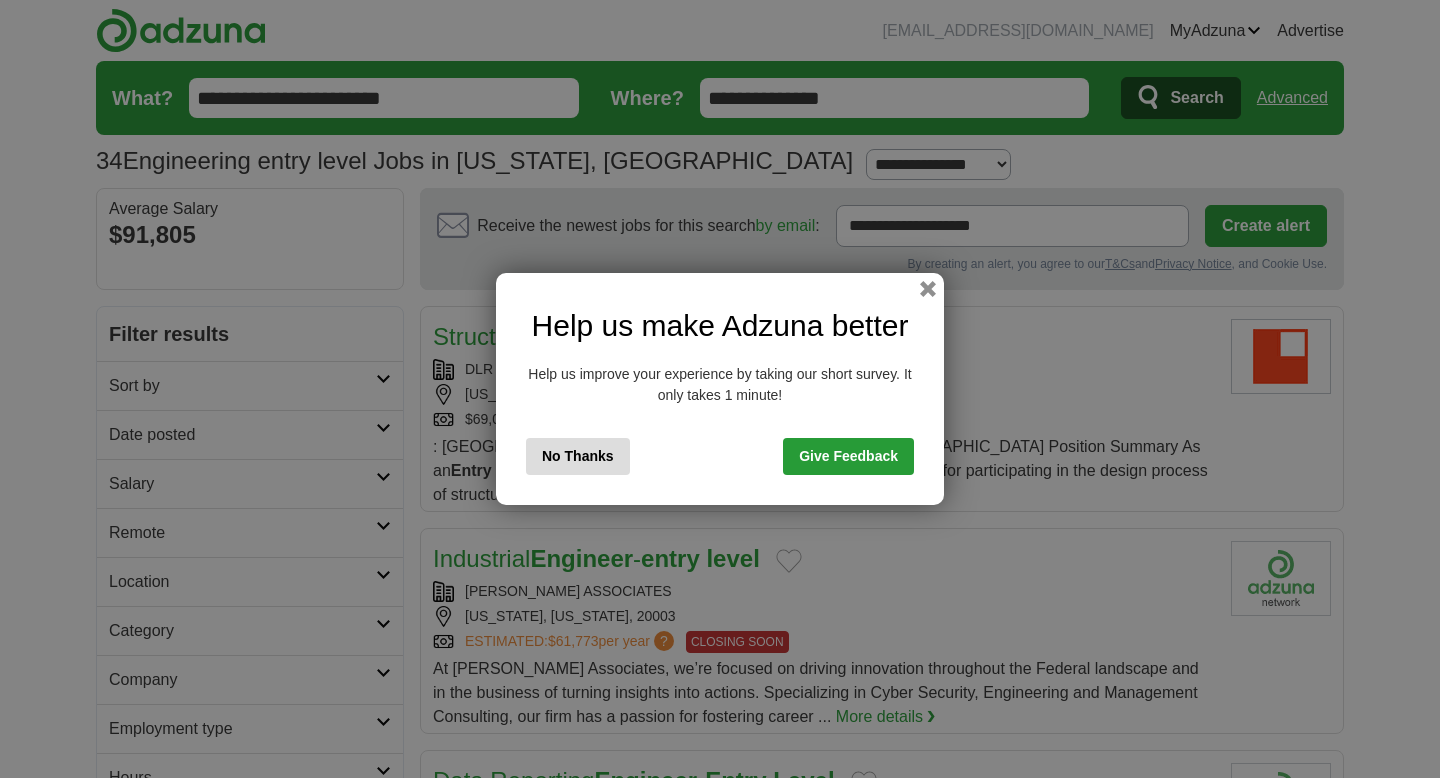 click on "Help us make Adzuna better
Help us improve your experience by taking our short survey. It only takes 1 minute!
No Thanks
Give Feedback" at bounding box center [720, 389] 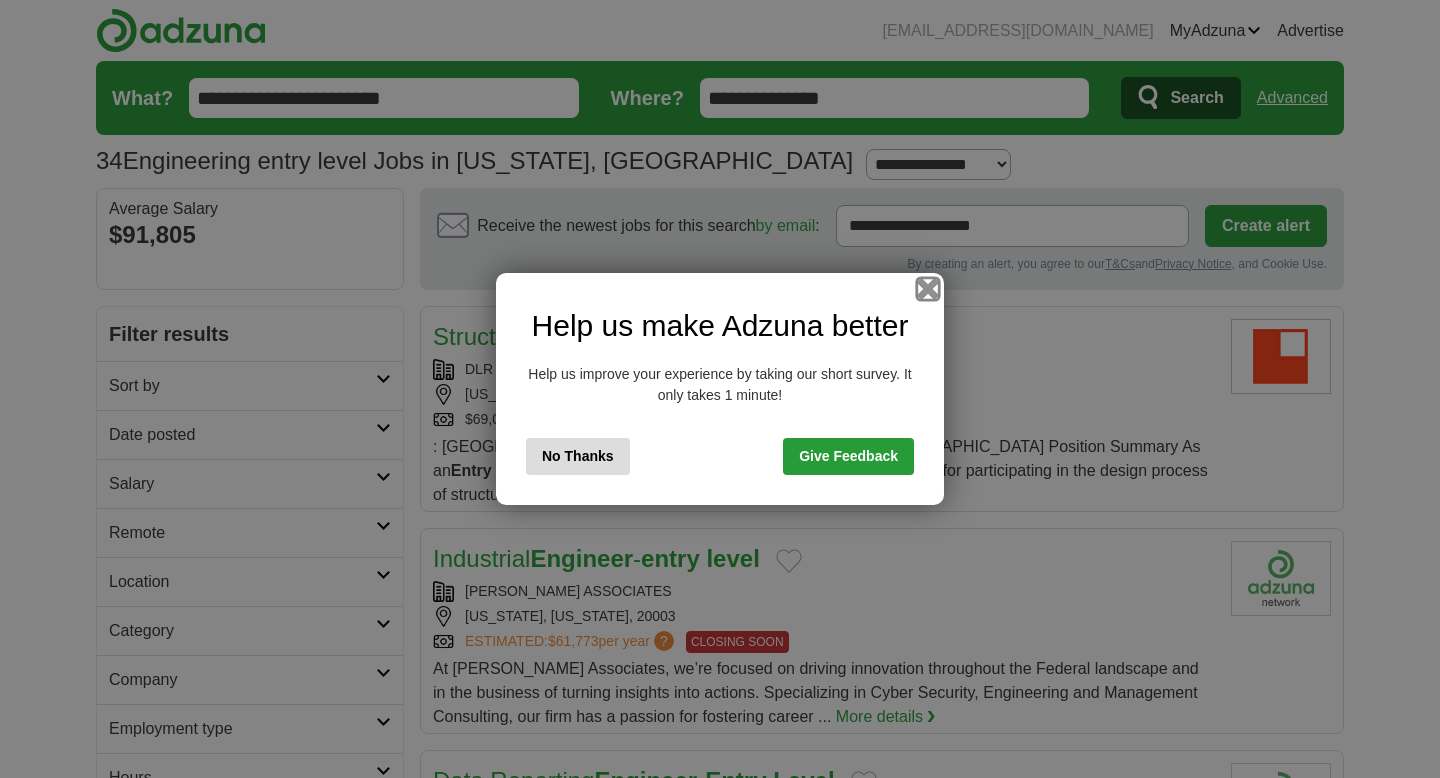 click at bounding box center (928, 289) 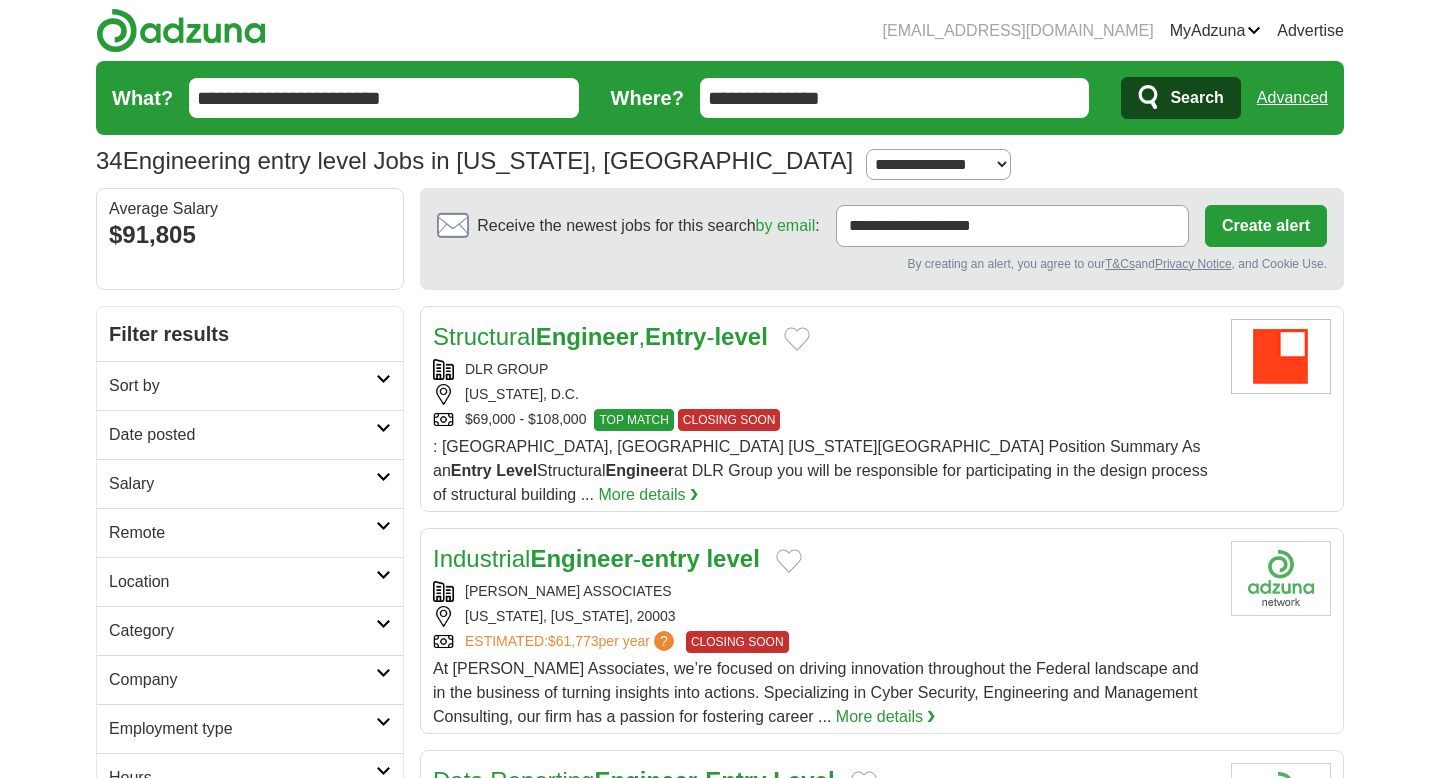 click on "$91,805" at bounding box center [250, 235] 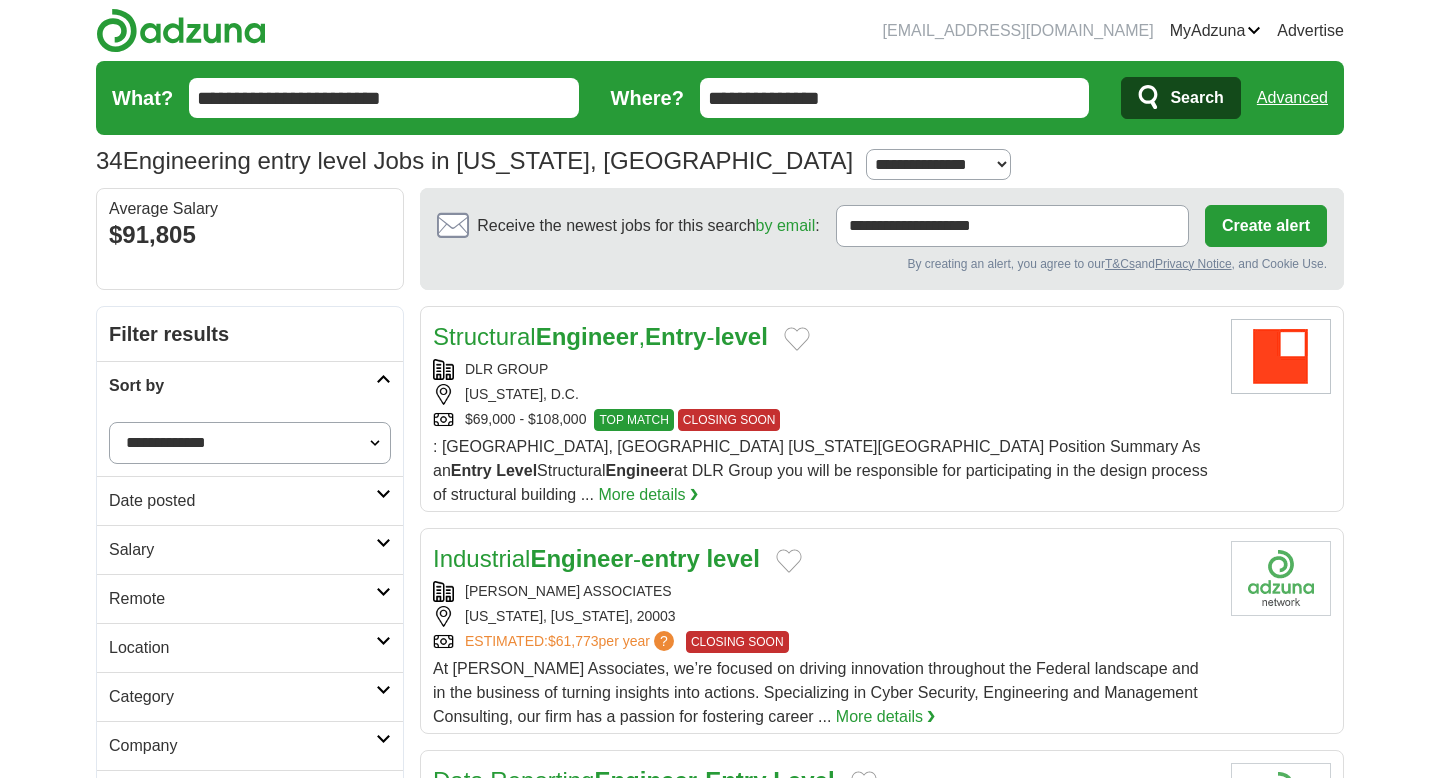 click on "Sort by" at bounding box center [242, 386] 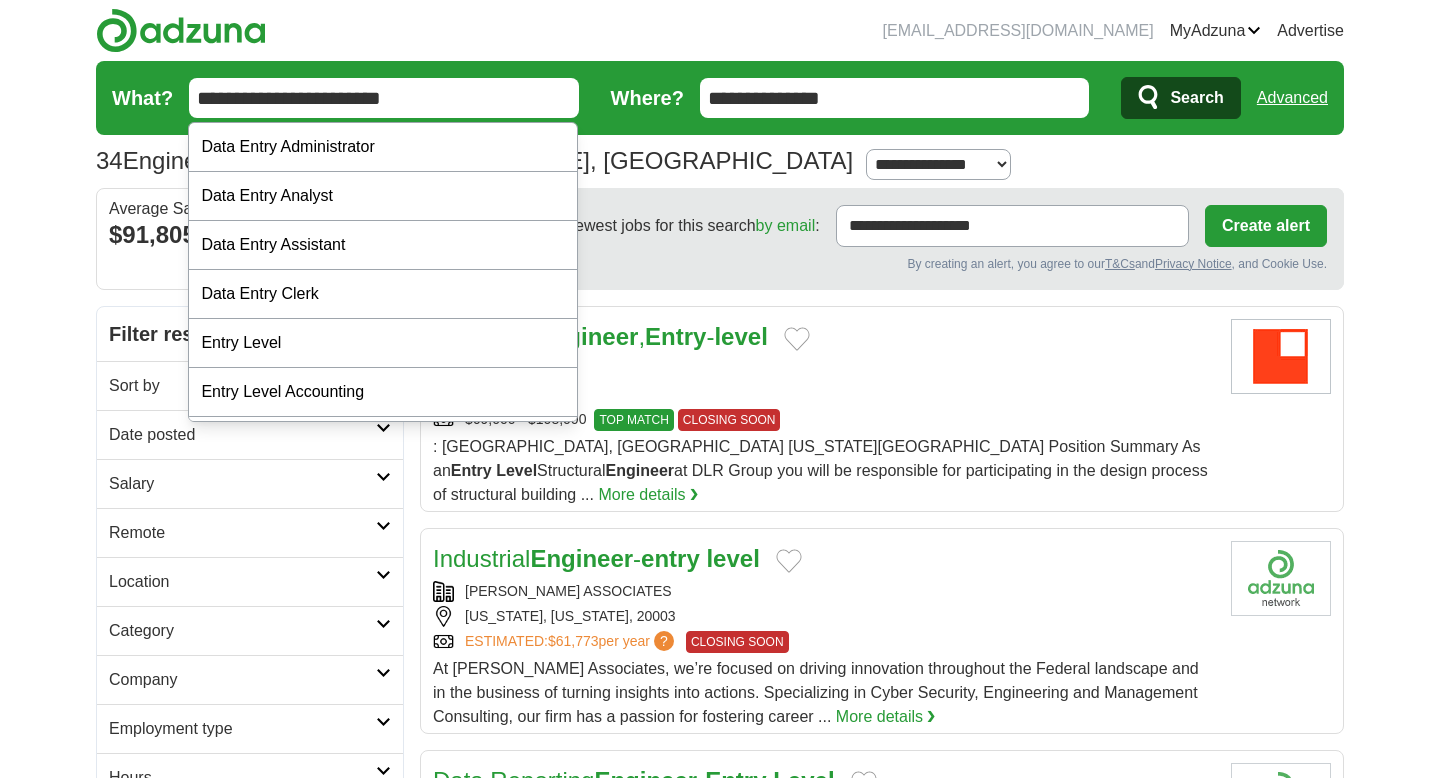 drag, startPoint x: 412, startPoint y: 100, endPoint x: 291, endPoint y: 100, distance: 121 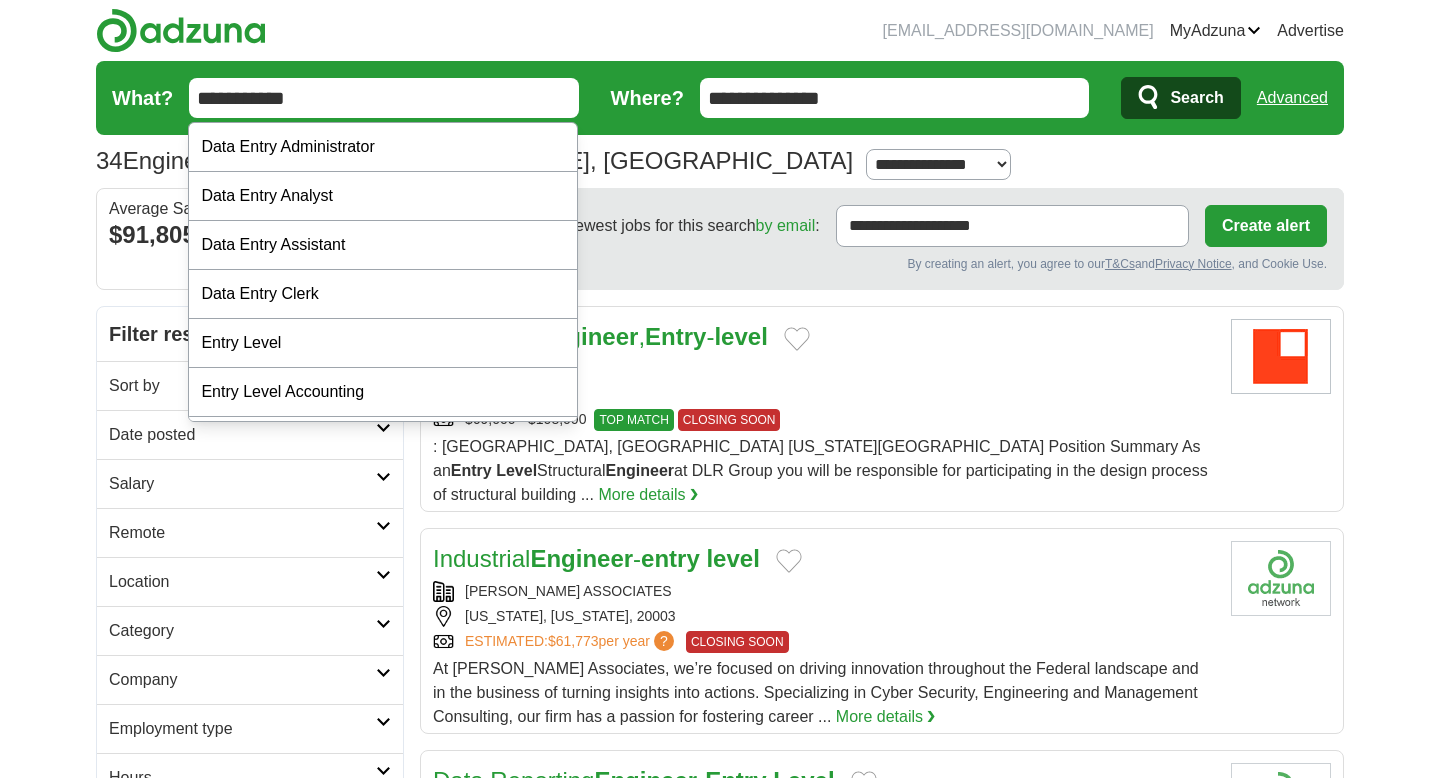 type on "**********" 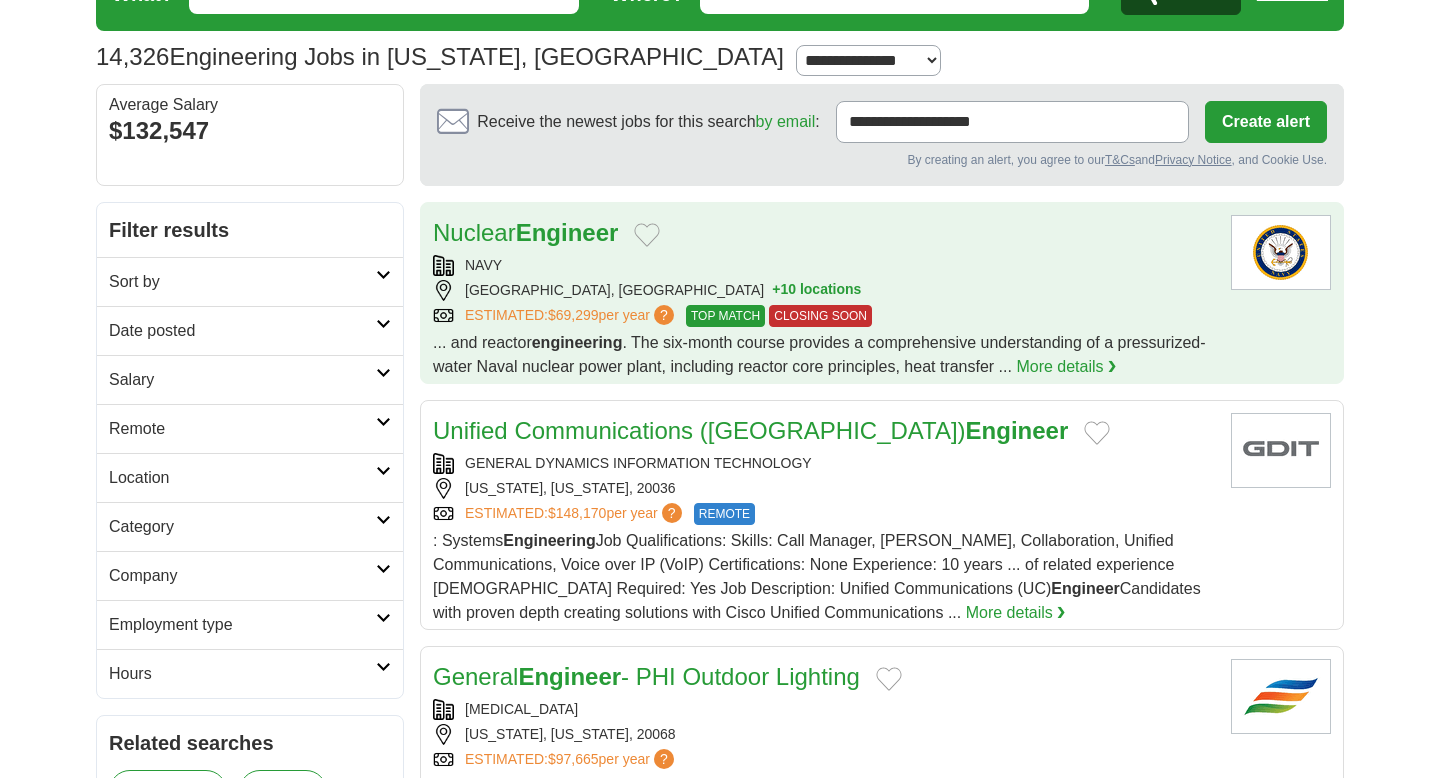 scroll, scrollTop: 108, scrollLeft: 0, axis: vertical 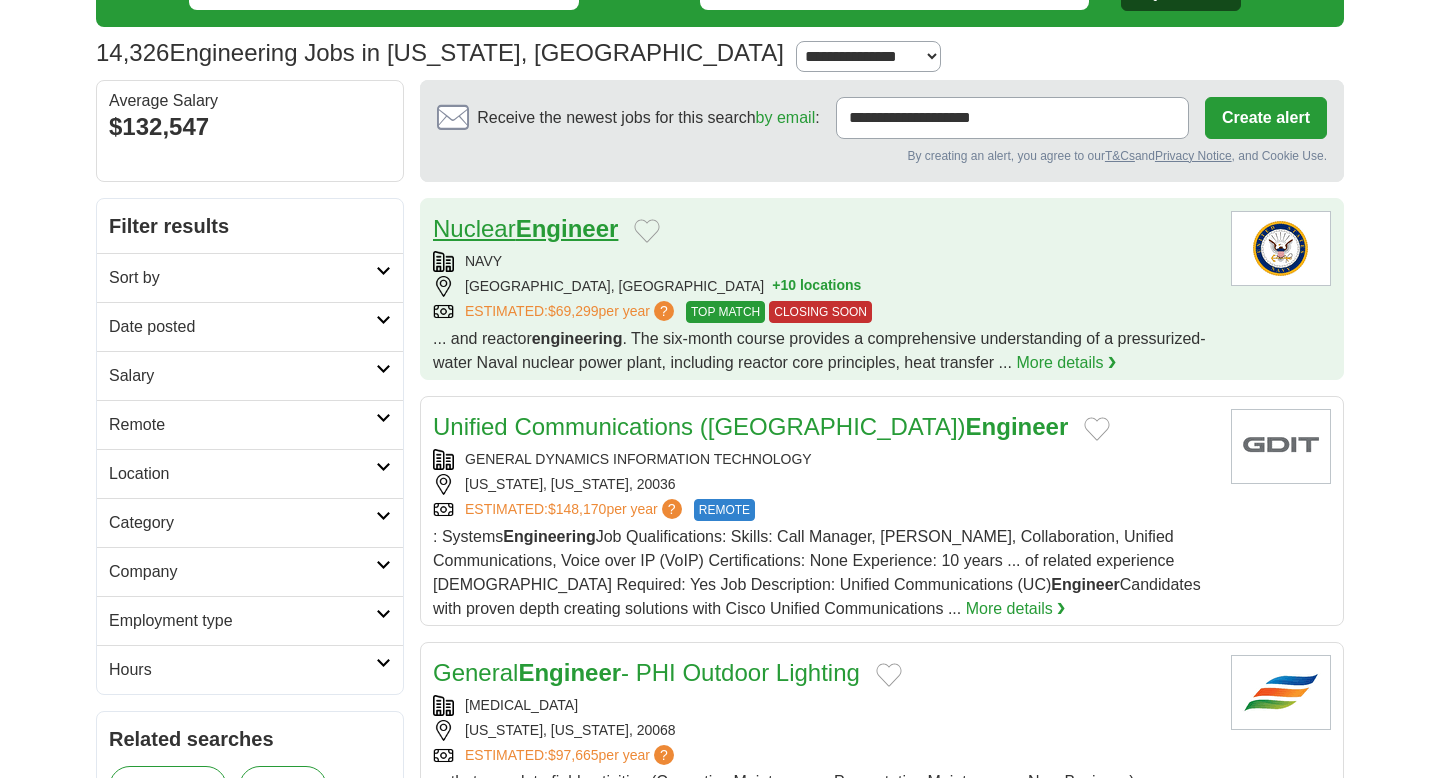 click on "Engineer" at bounding box center [567, 228] 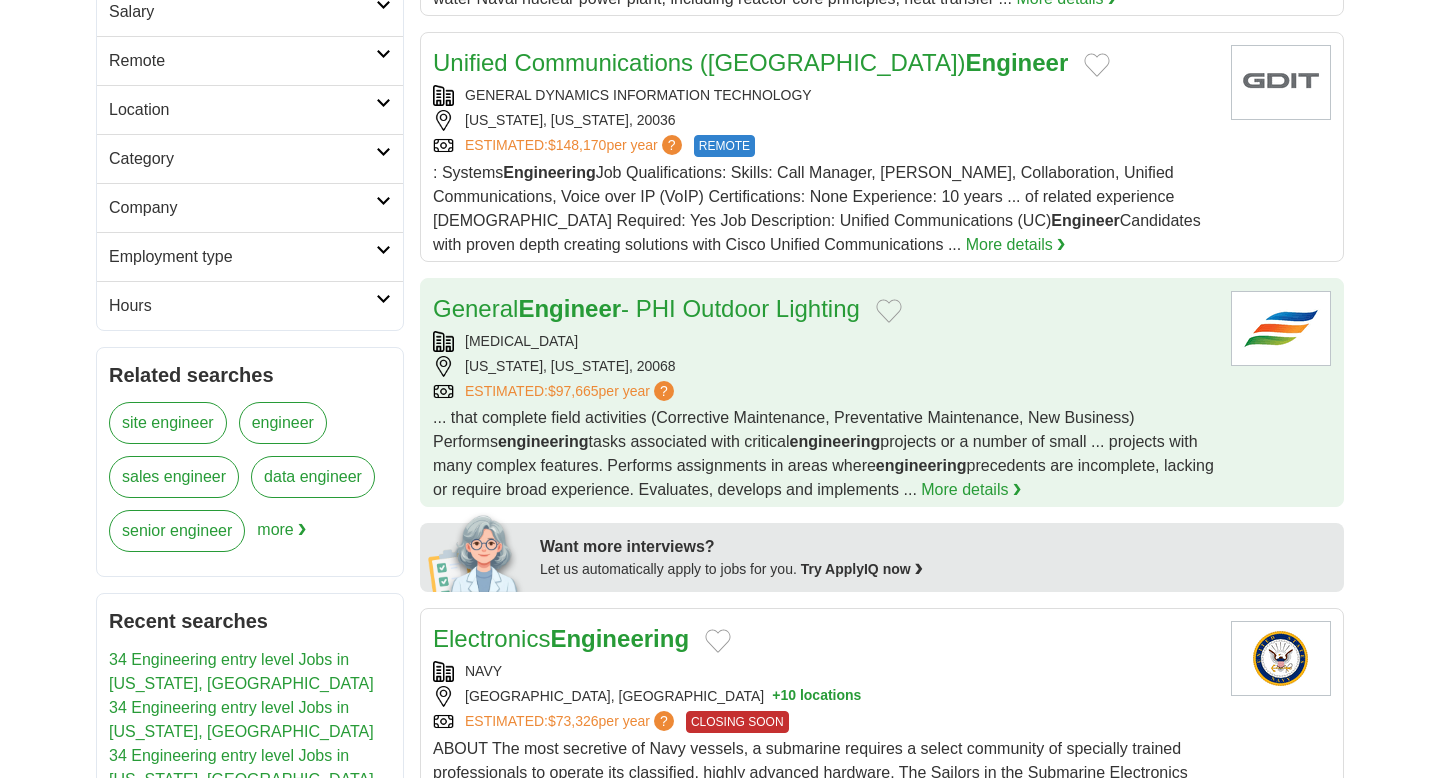 scroll, scrollTop: 560, scrollLeft: 0, axis: vertical 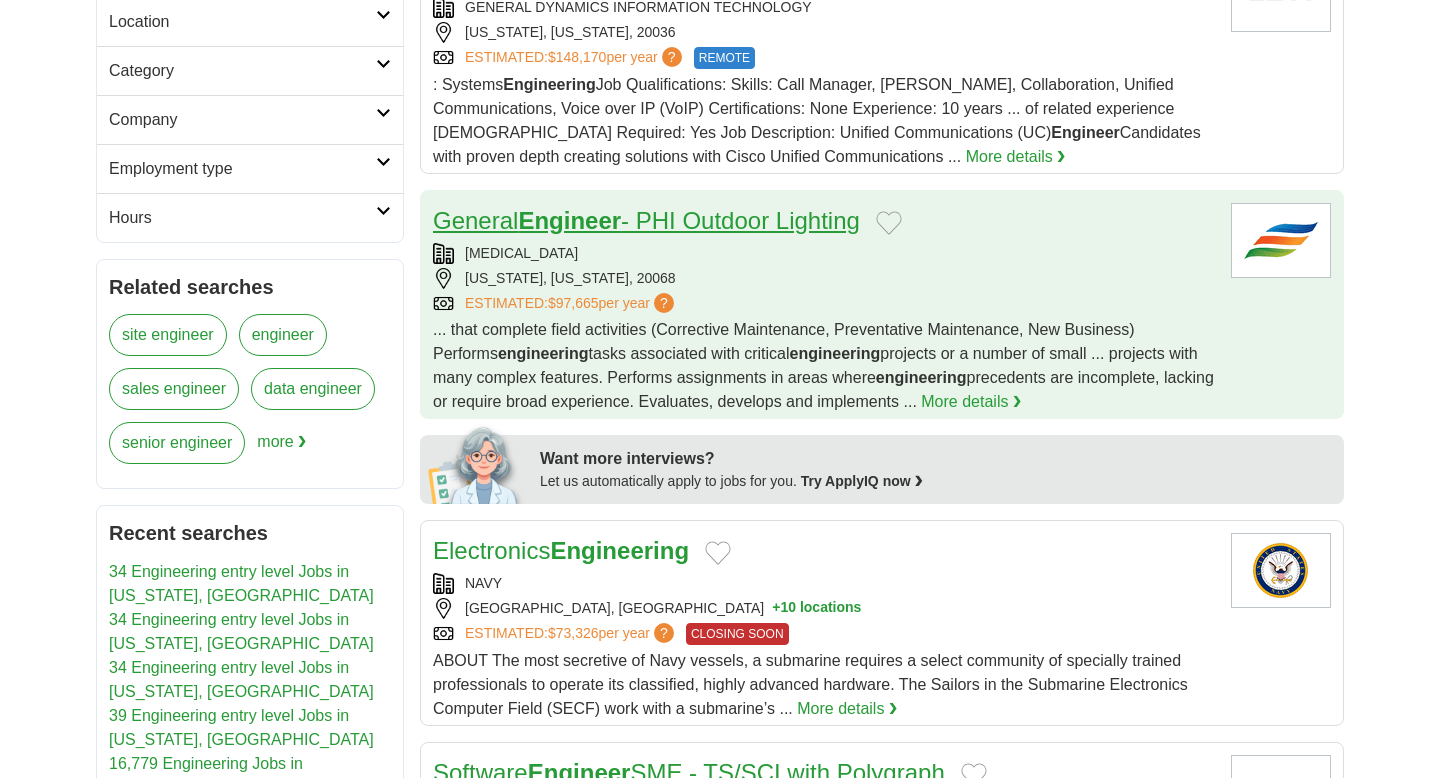 click on "General  Engineer  - PHI Outdoor Lighting" at bounding box center [646, 220] 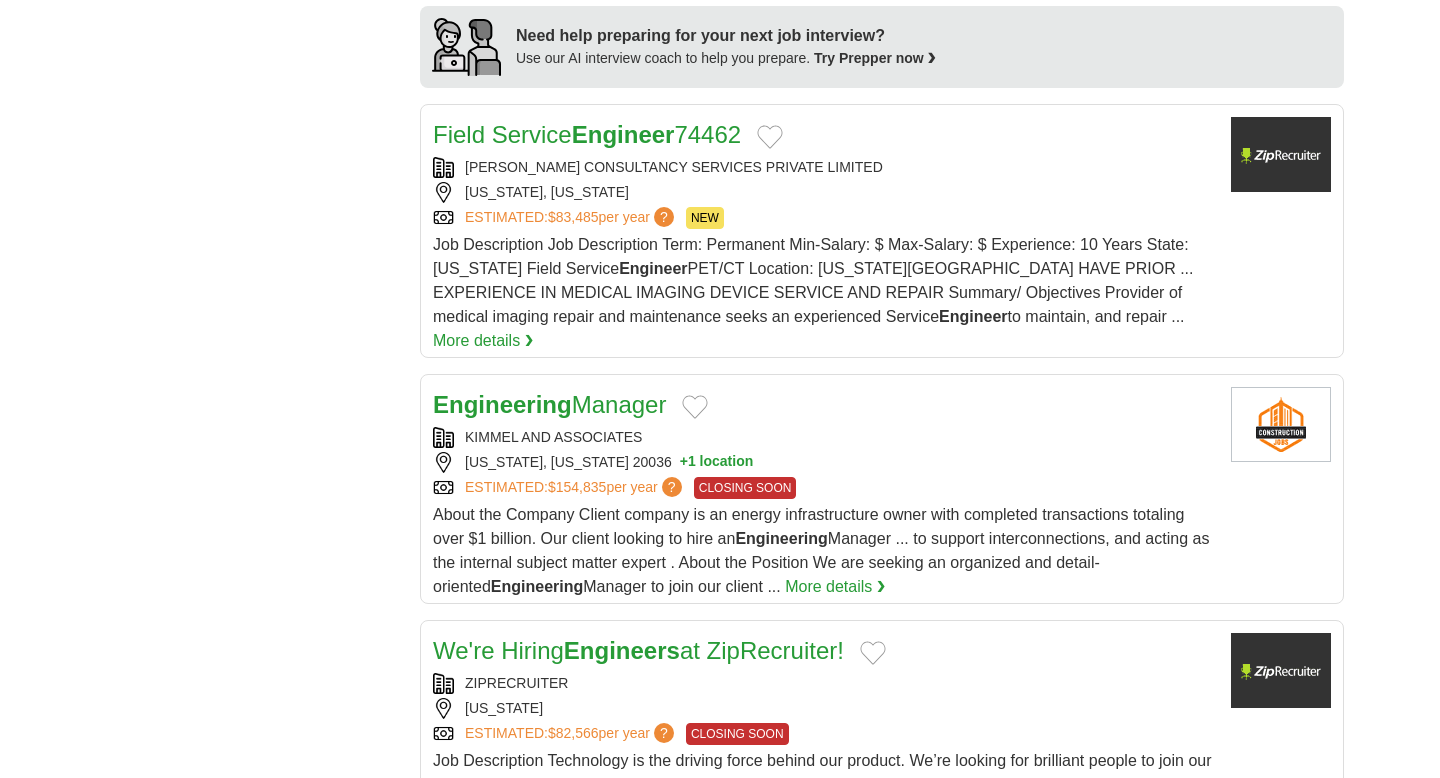 scroll, scrollTop: 1811, scrollLeft: 0, axis: vertical 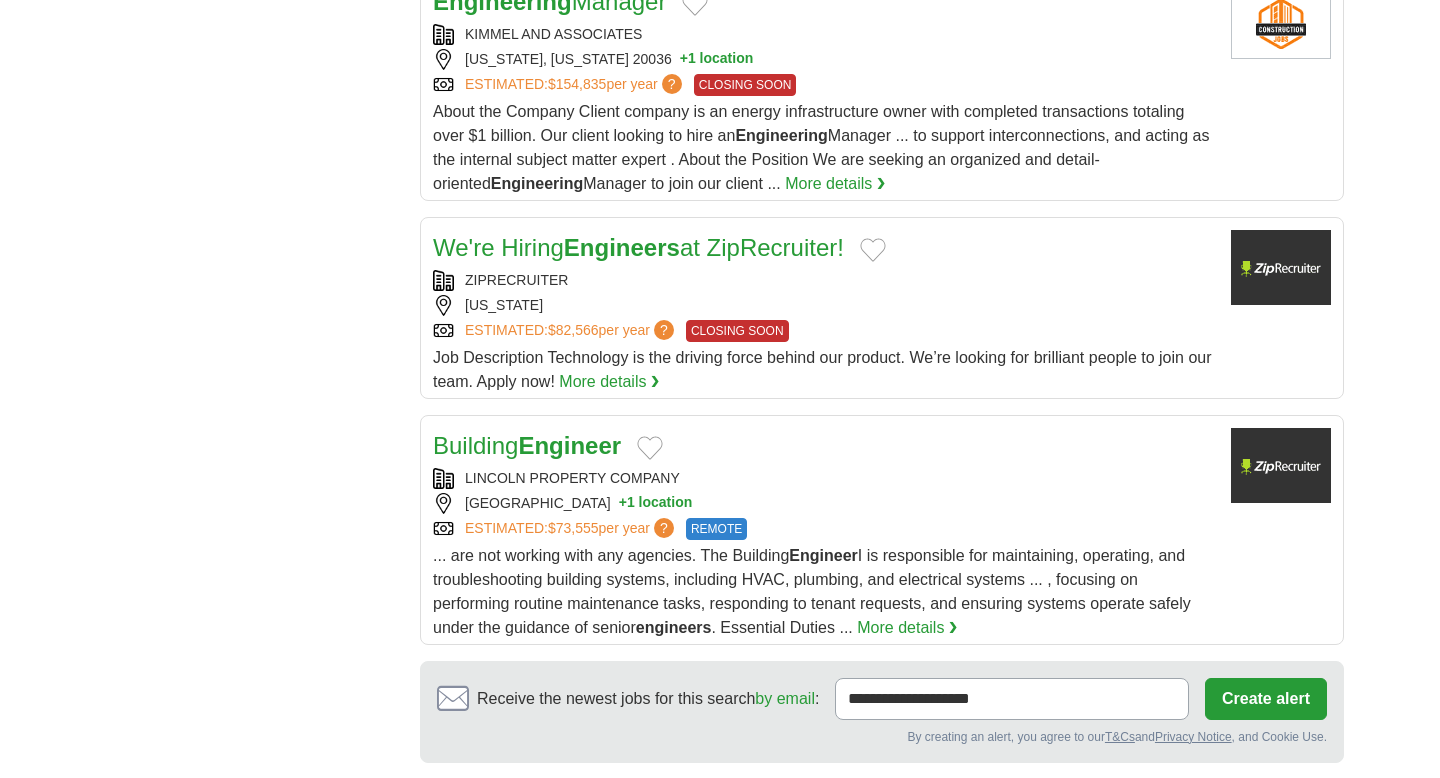 click on "**********" at bounding box center (720, -478) 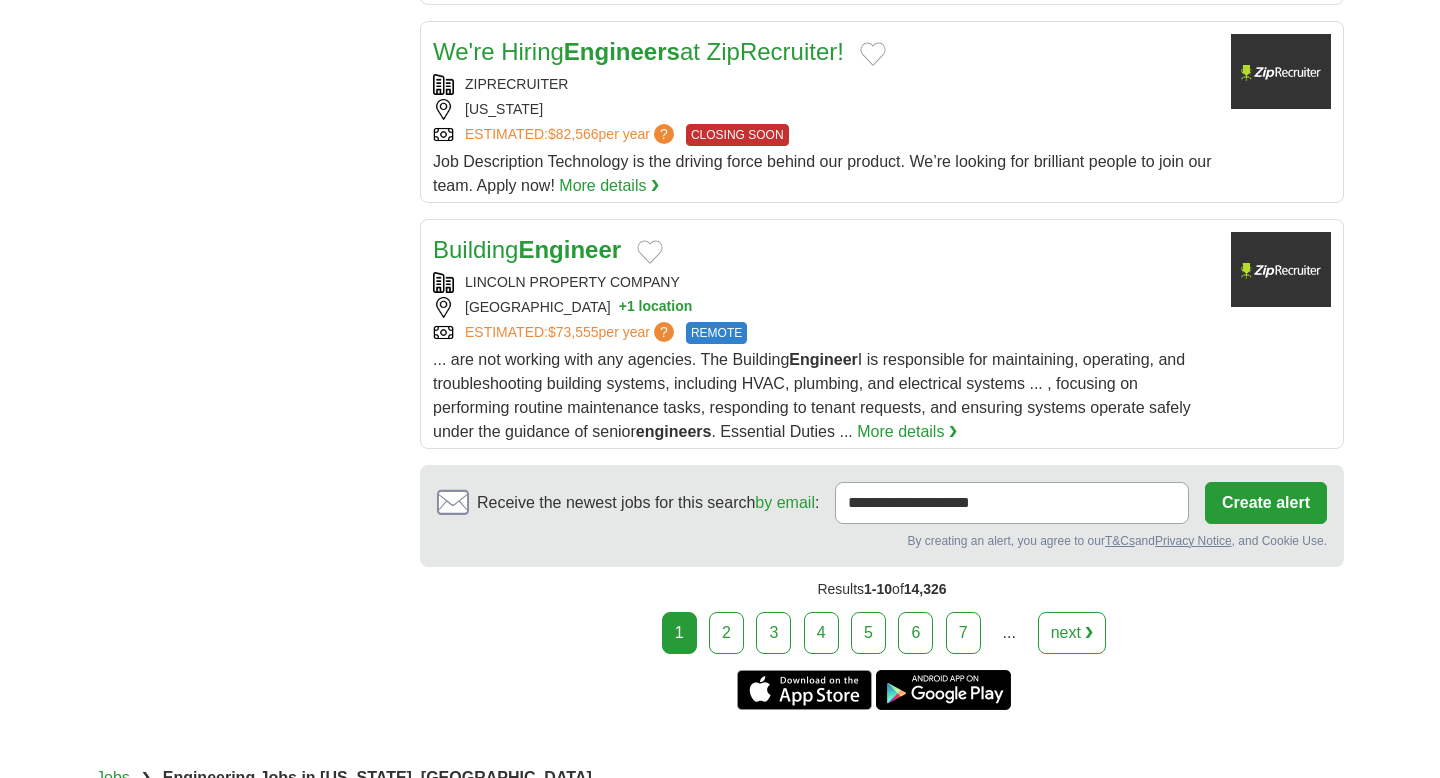 scroll, scrollTop: 2385, scrollLeft: 0, axis: vertical 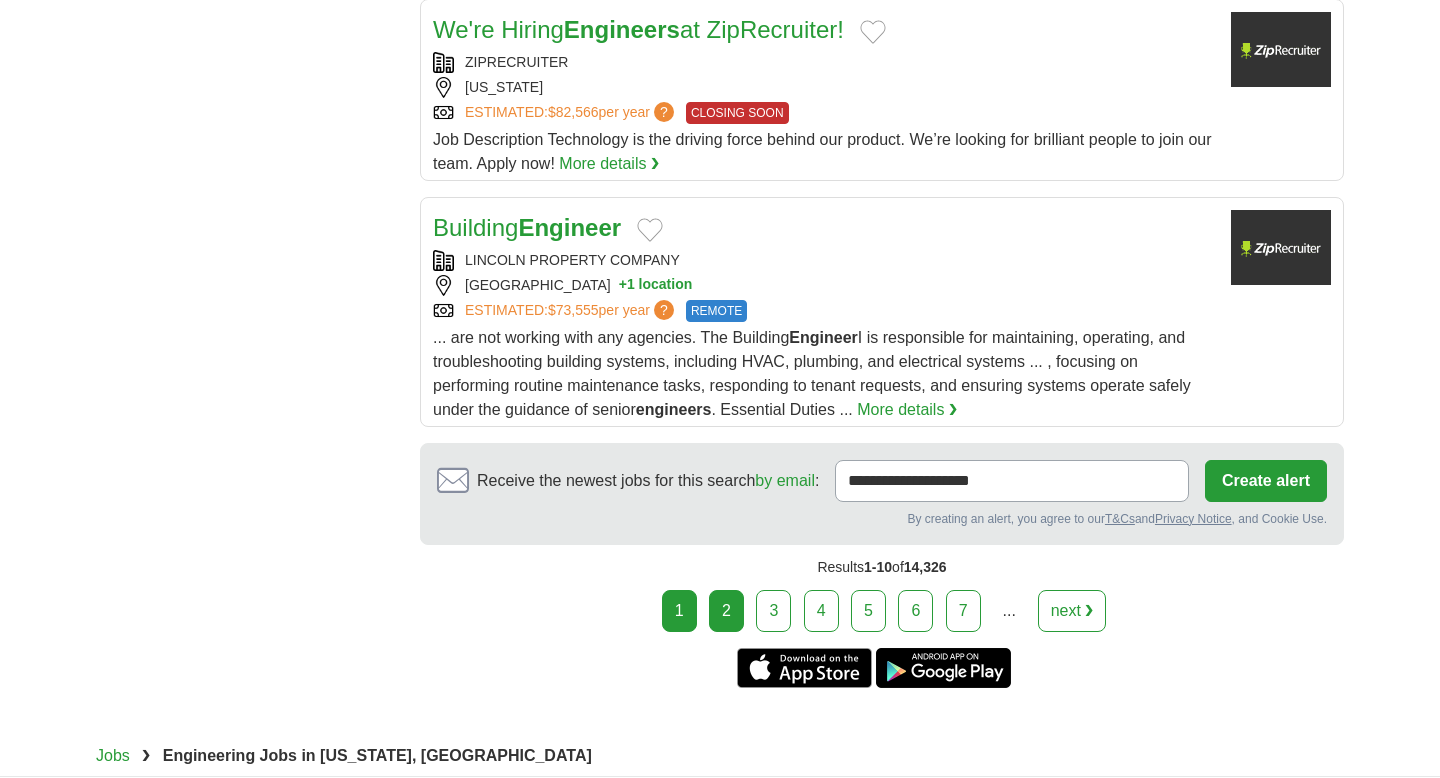 click on "2" at bounding box center [726, 611] 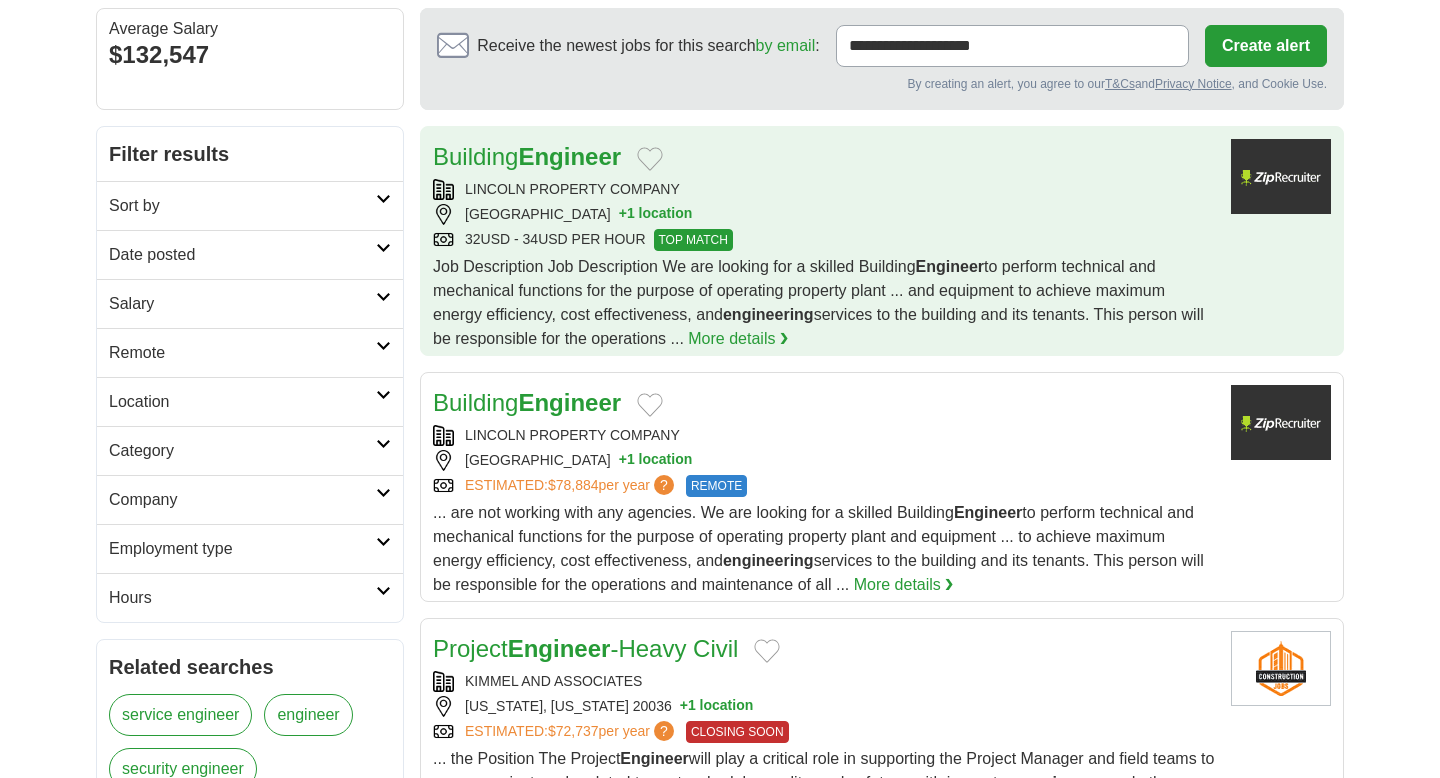 scroll, scrollTop: 183, scrollLeft: 0, axis: vertical 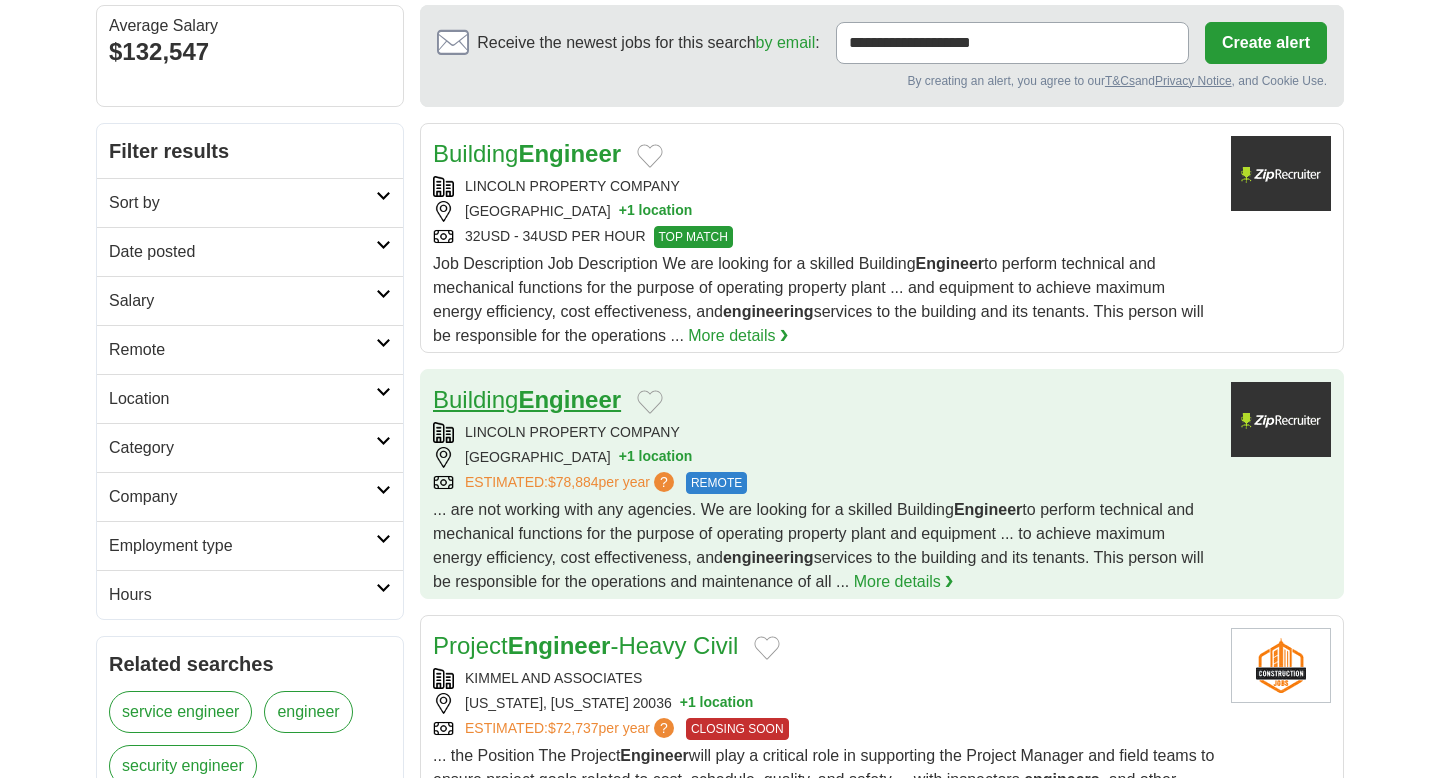 click on "Engineer" at bounding box center (569, 399) 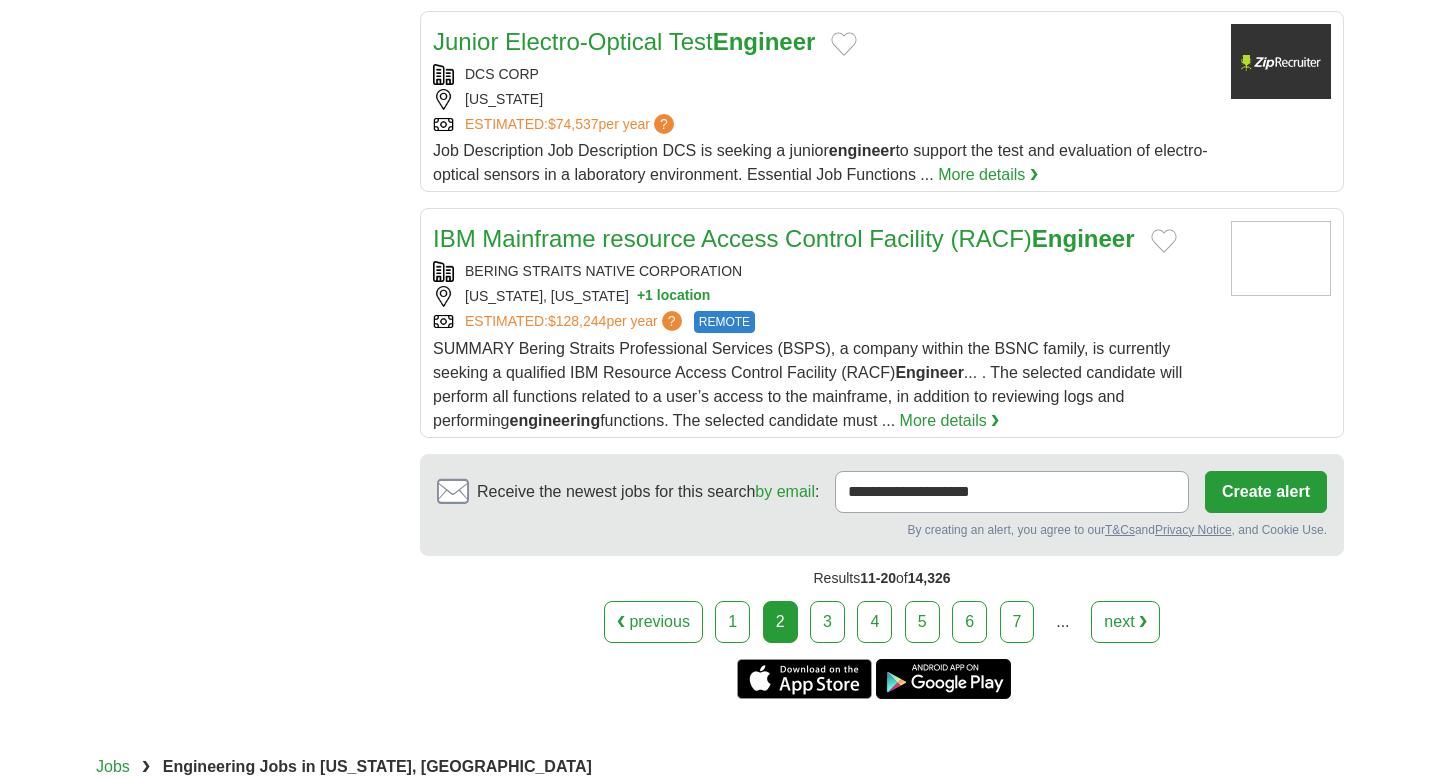 scroll, scrollTop: 2442, scrollLeft: 0, axis: vertical 